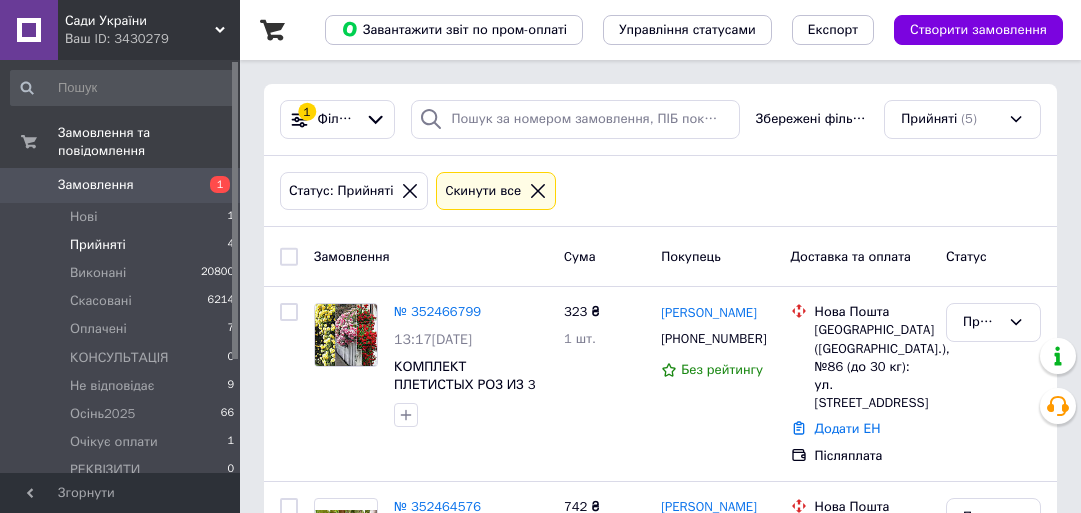 scroll, scrollTop: 0, scrollLeft: 0, axis: both 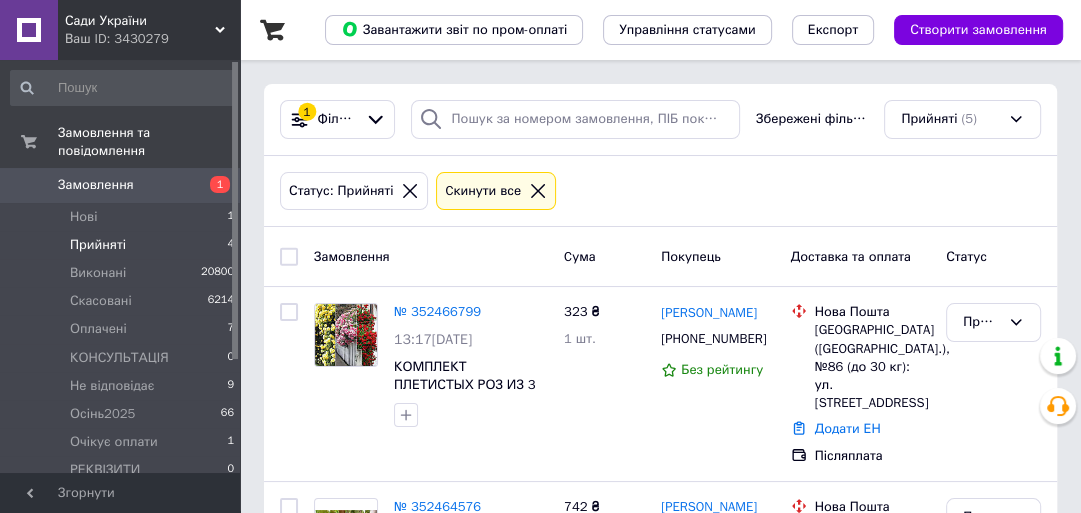 click on "Замовлення" at bounding box center (121, 185) 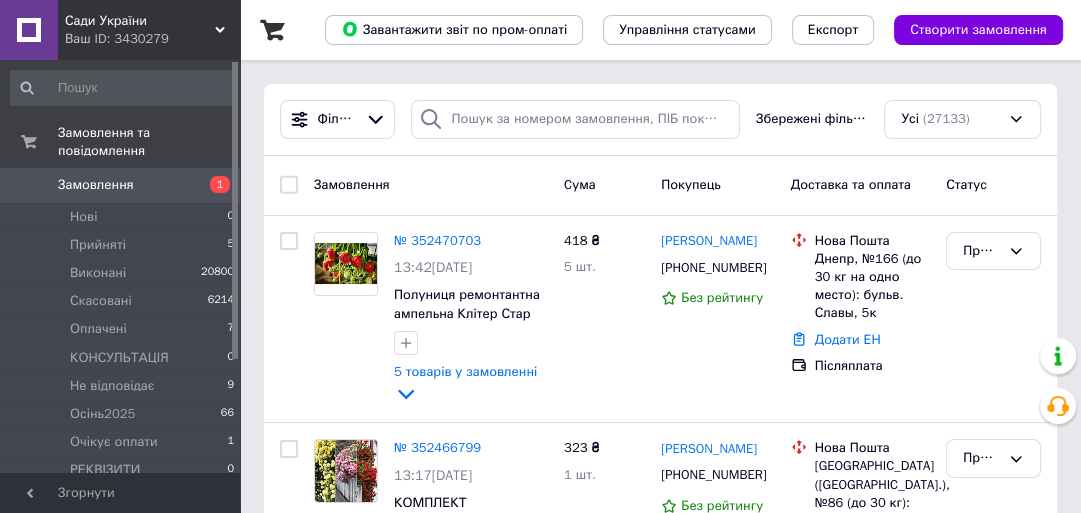 click on "Ваш ID: 3430279" at bounding box center [152, 39] 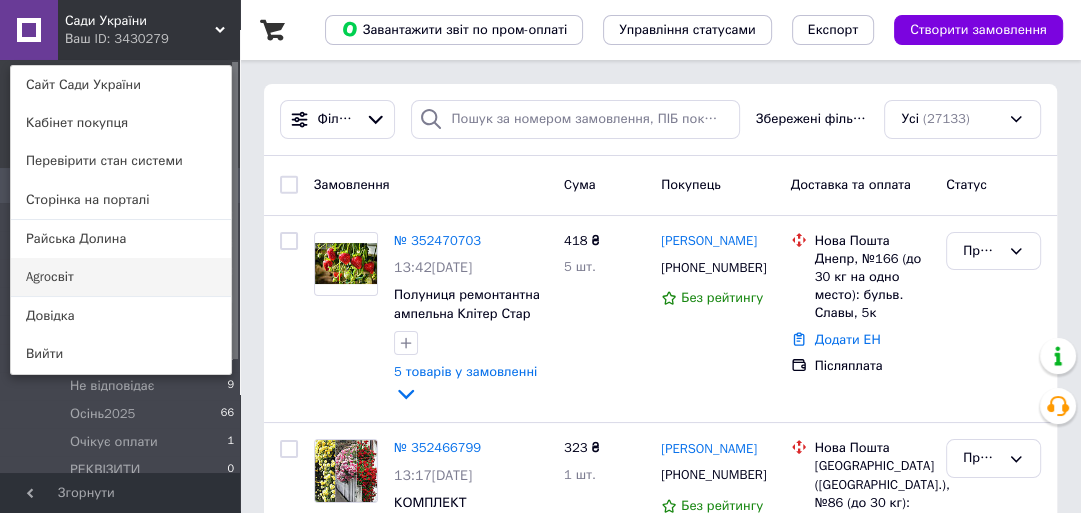 click on "Agroсвіт" at bounding box center [121, 277] 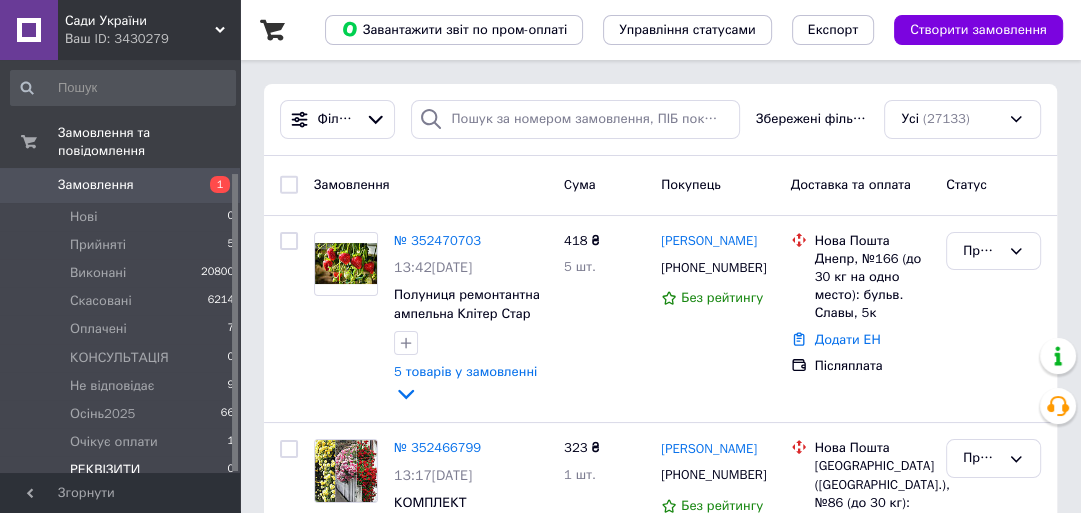 scroll, scrollTop: 156, scrollLeft: 0, axis: vertical 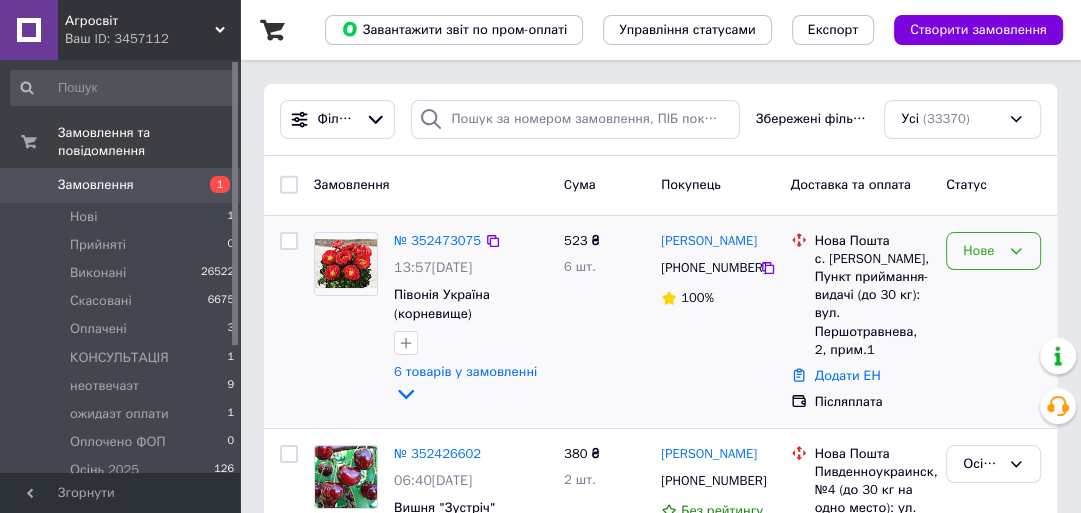 click on "Нове" at bounding box center (981, 251) 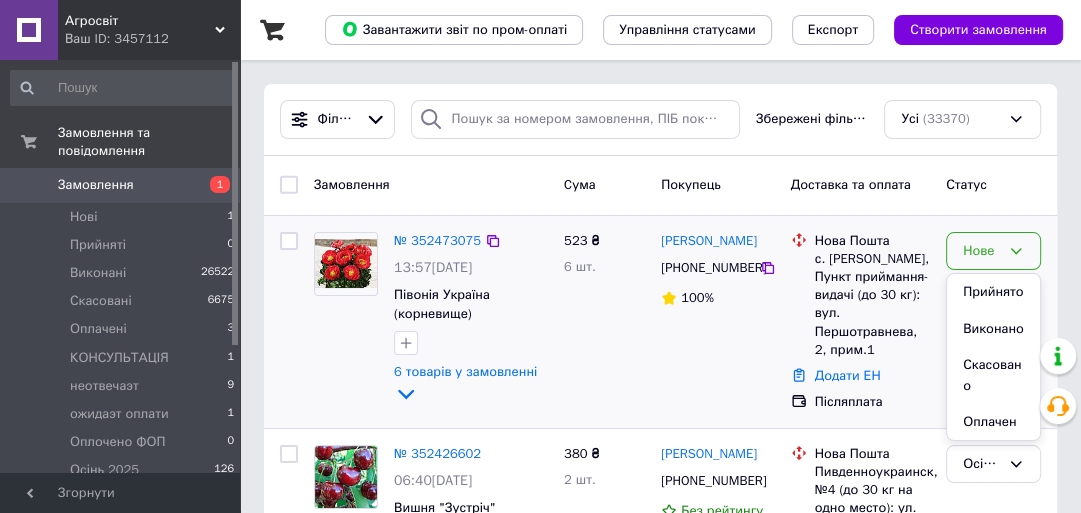 click on "Нове Прийнято Виконано Скасовано Оплачено КОНСУЛЬТАЦІЯ неотвечаэт ожидаэт оплати Оплочено ФОП Осінь 2025 РЕКВІЗИТИ реквізити ФОП РОЗДРУКУВАТИ. РОЗИ" at bounding box center (993, 322) 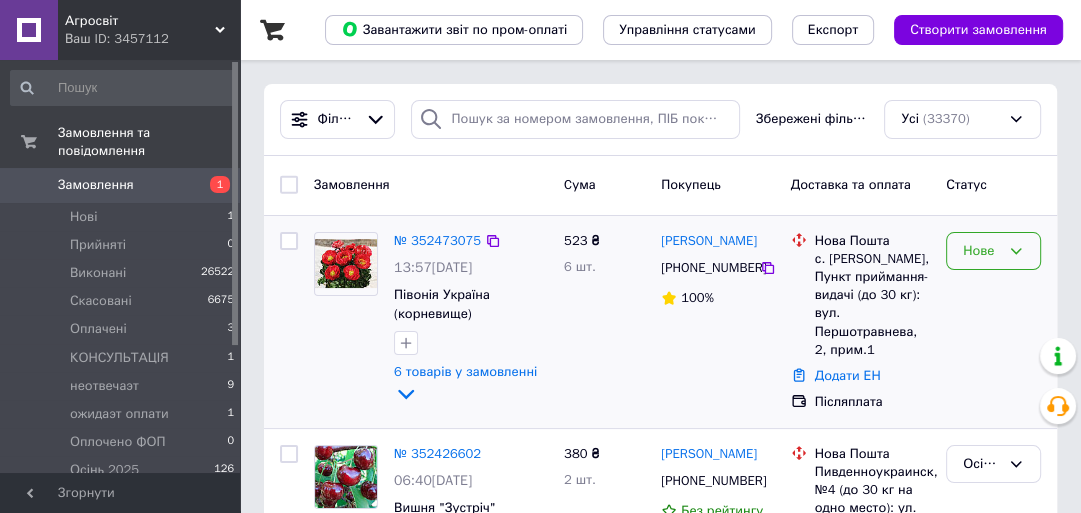 drag, startPoint x: 967, startPoint y: 242, endPoint x: 972, endPoint y: 260, distance: 18.681541 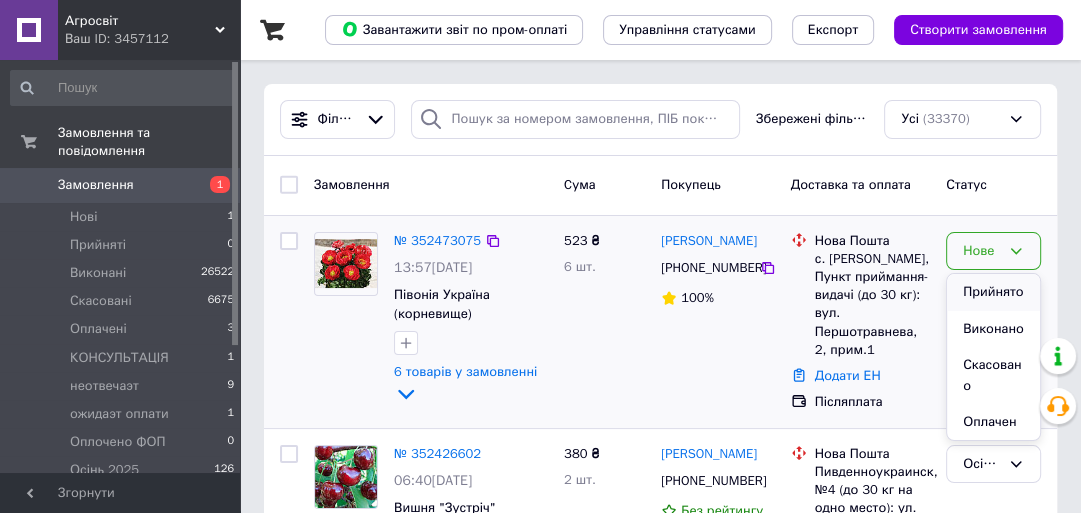 click on "Прийнято" at bounding box center [993, 292] 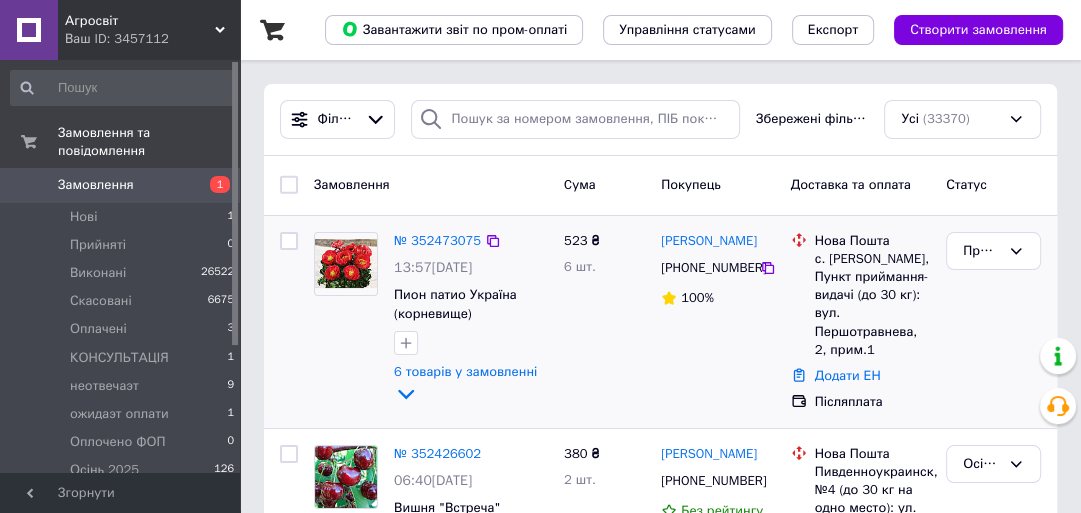 click on "№ 352473075" at bounding box center [437, 241] 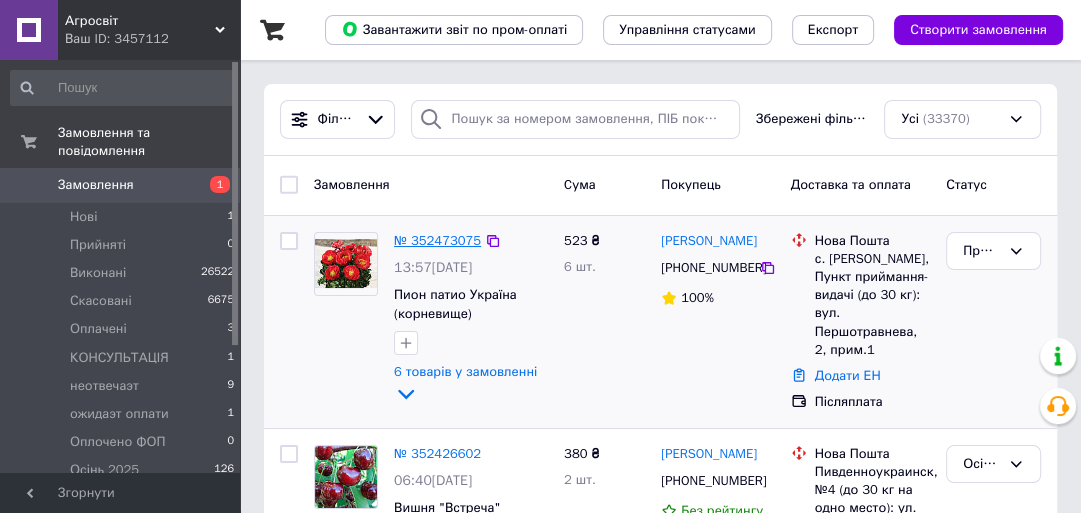 click on "№ 352473075" at bounding box center [437, 240] 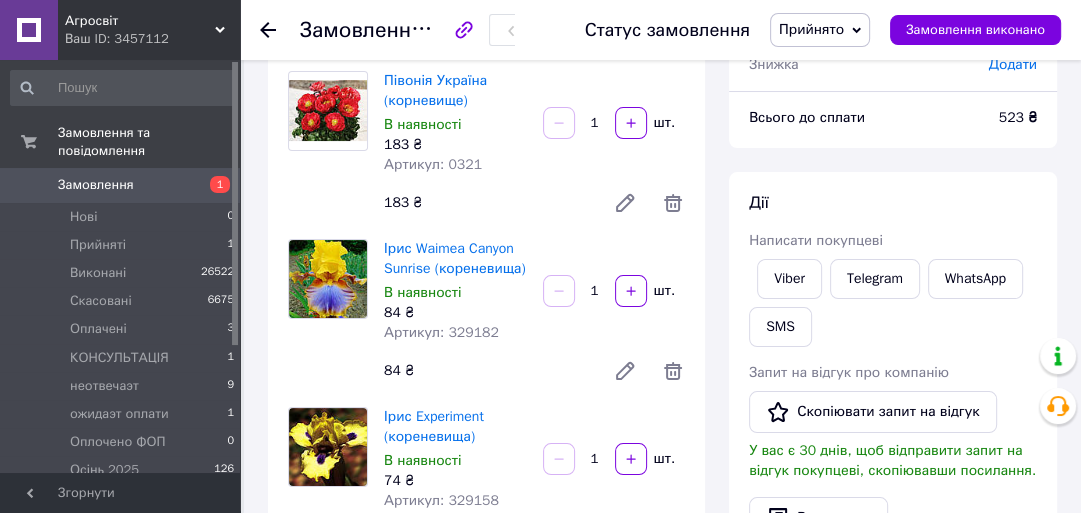 scroll, scrollTop: 400, scrollLeft: 0, axis: vertical 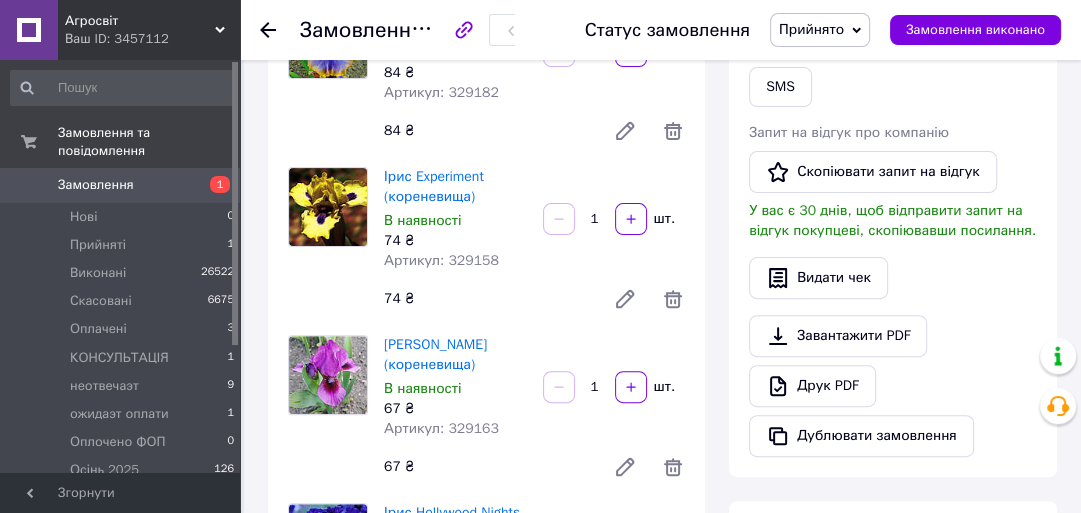click on "Прийнято" at bounding box center (811, 29) 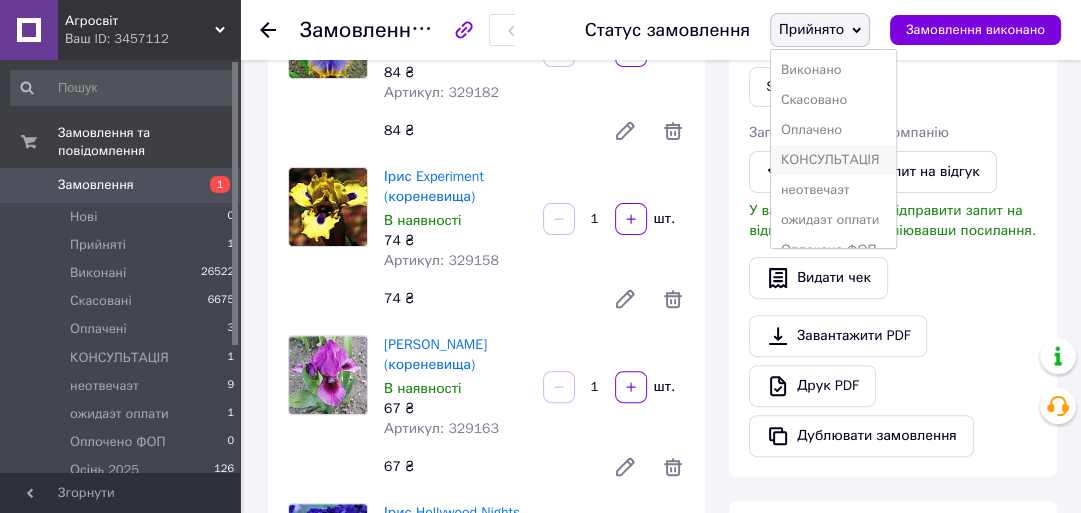 scroll, scrollTop: 80, scrollLeft: 0, axis: vertical 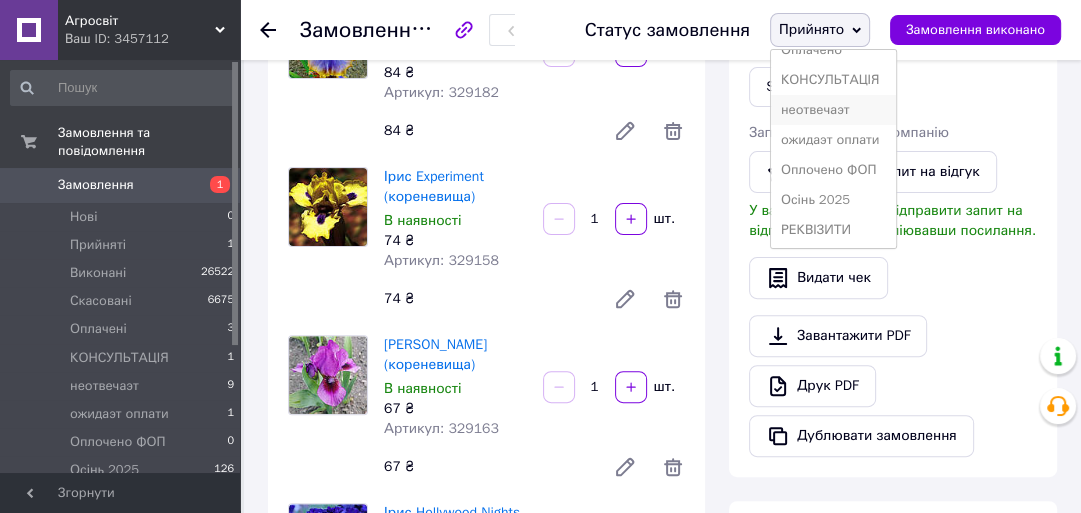 click on "неотвечаэт" at bounding box center [833, 110] 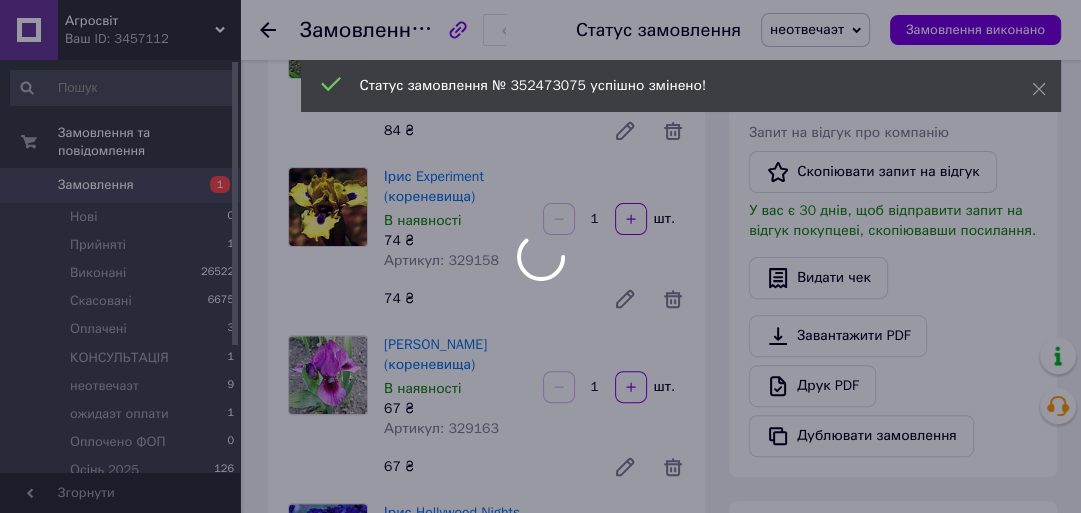 click at bounding box center [540, 256] 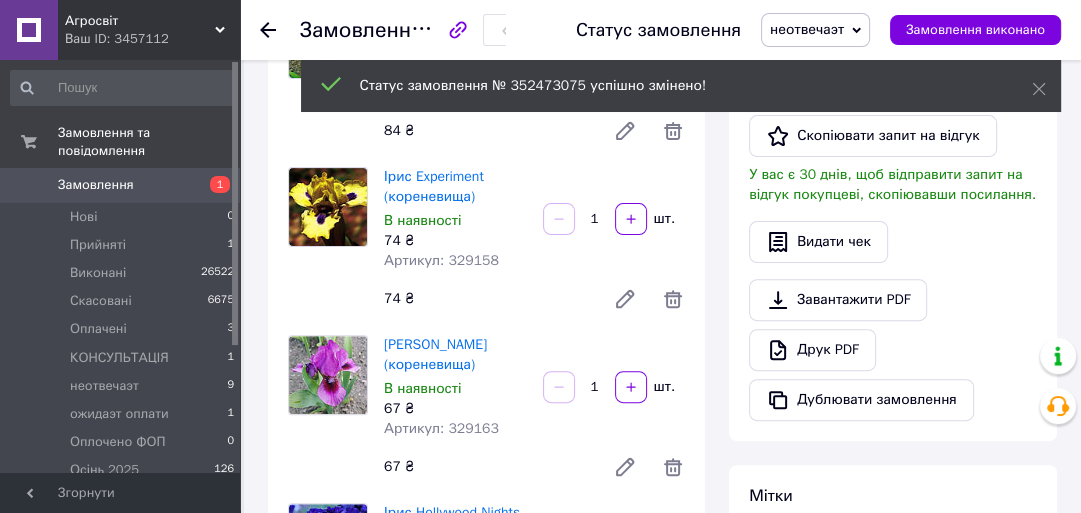 click on "Ваш ID: 3457112" at bounding box center (152, 39) 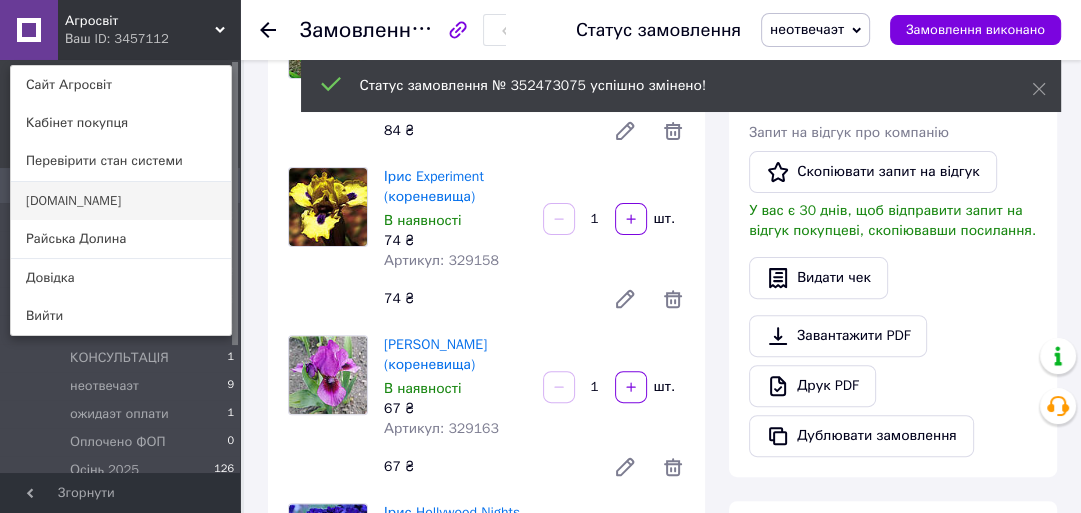 click on "Сади.UA" at bounding box center [121, 201] 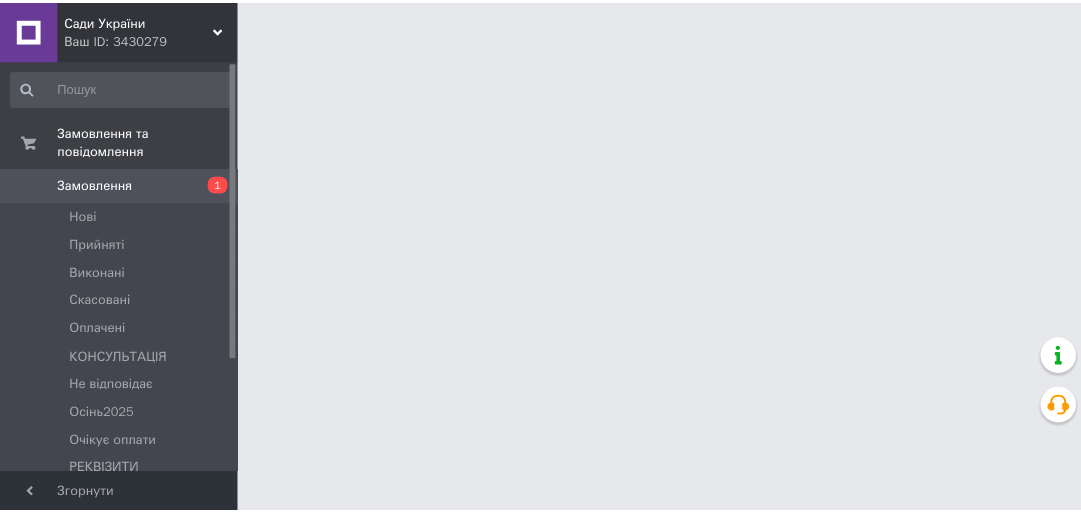 scroll, scrollTop: 0, scrollLeft: 0, axis: both 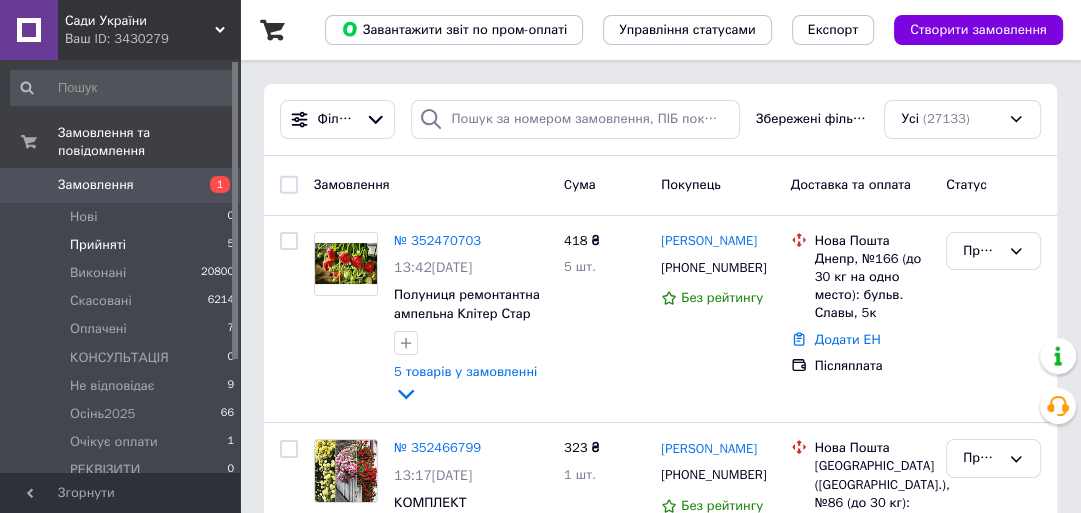 click on "Прийняті" at bounding box center (98, 245) 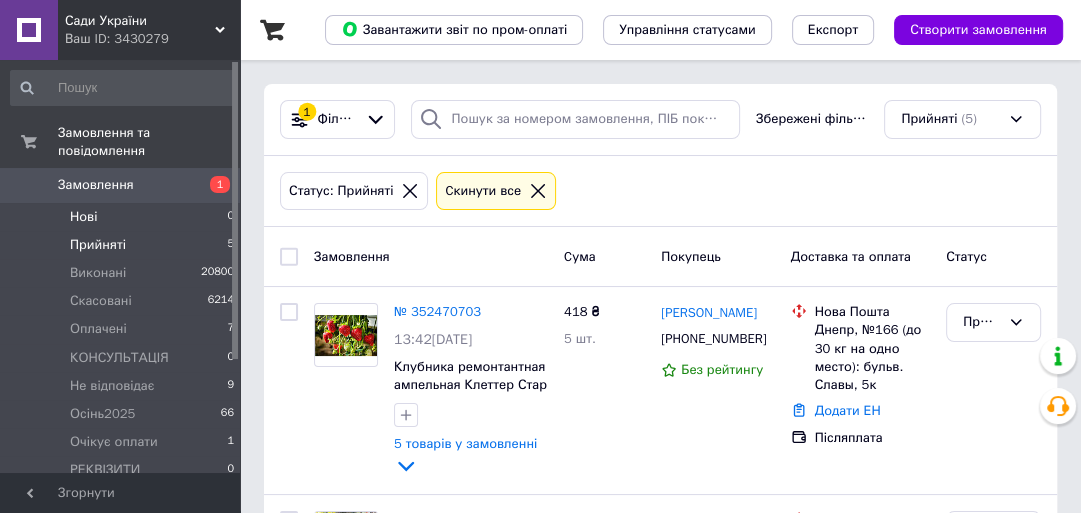 click on "Нові 0" at bounding box center [123, 217] 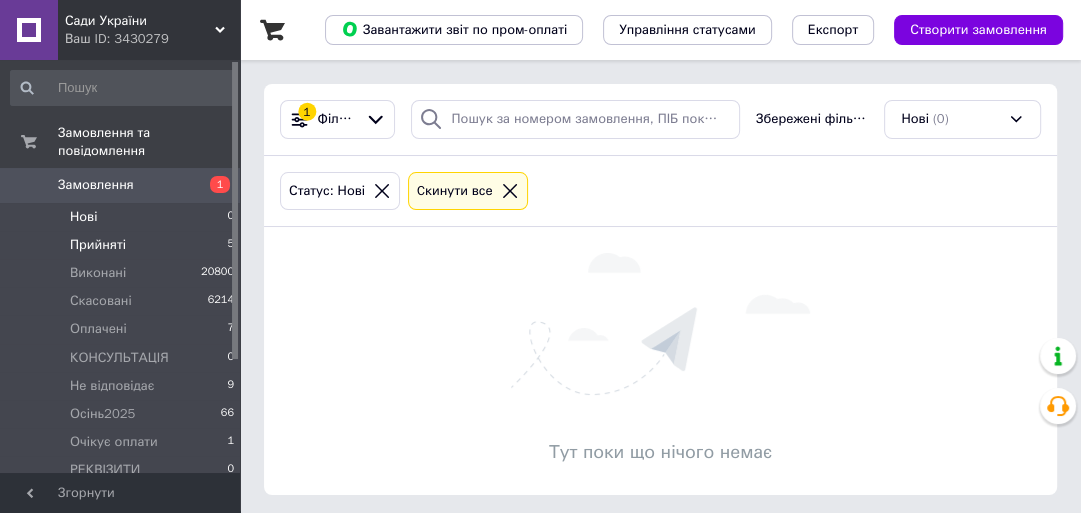 click on "Прийняті" at bounding box center (98, 245) 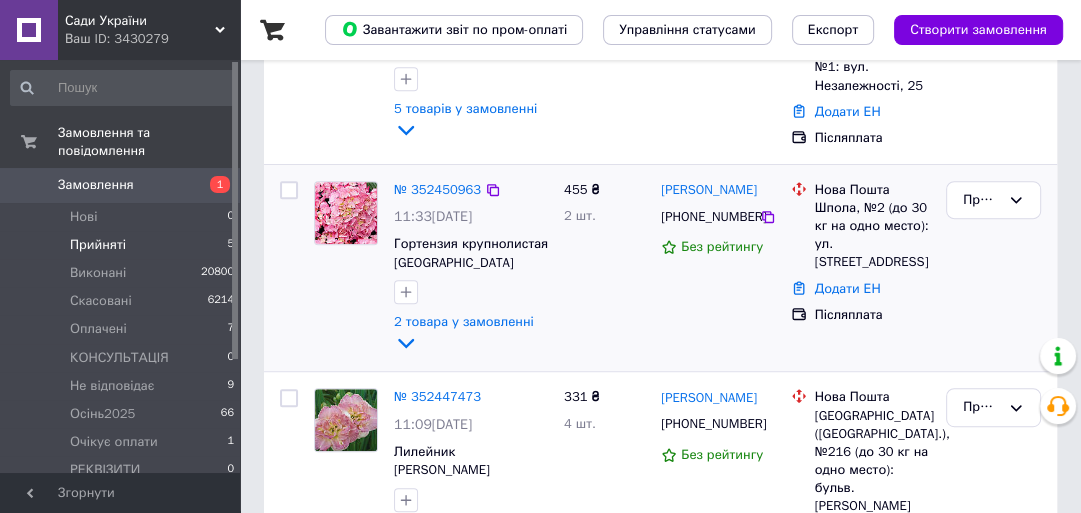 scroll, scrollTop: 741, scrollLeft: 0, axis: vertical 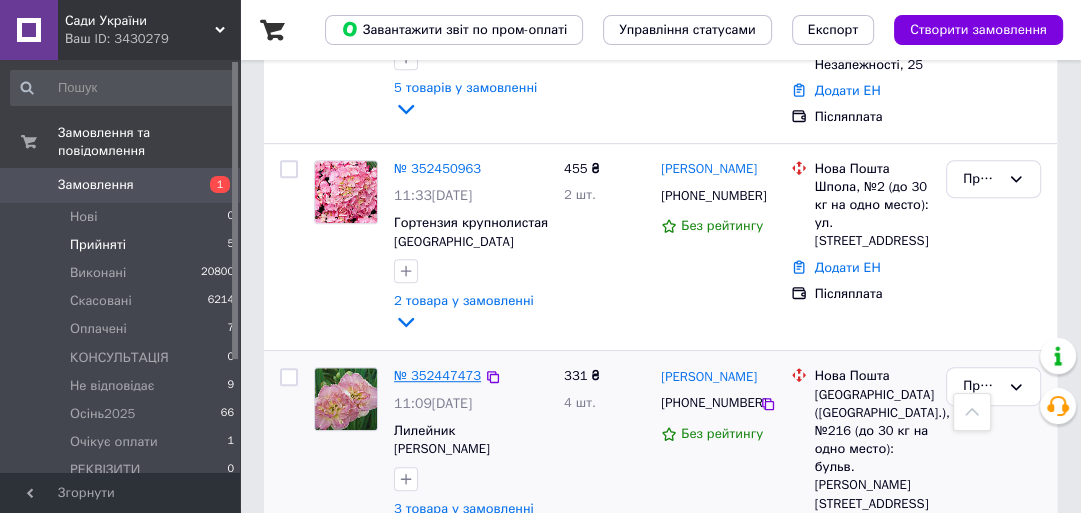 click on "№ 352447473" at bounding box center (437, 375) 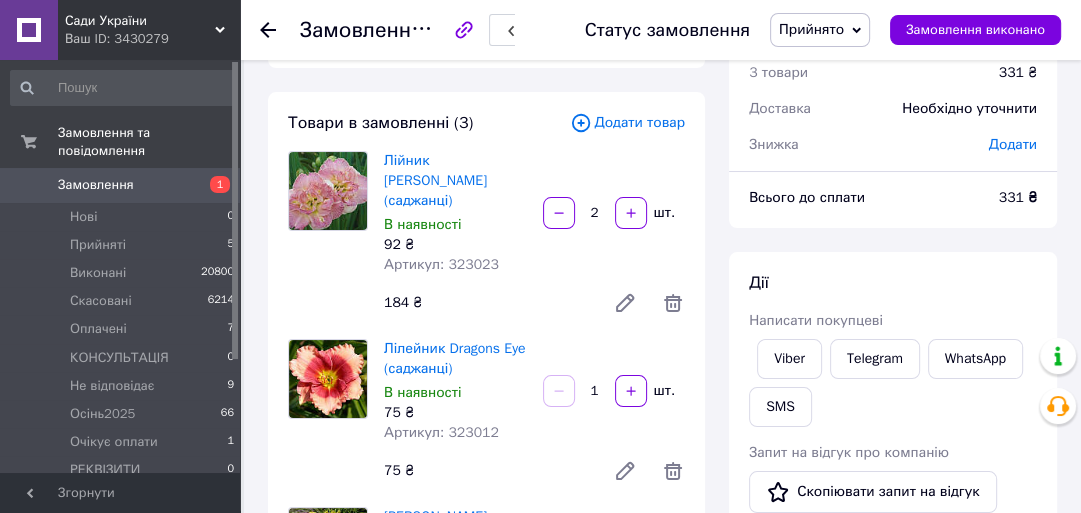 scroll, scrollTop: 0, scrollLeft: 0, axis: both 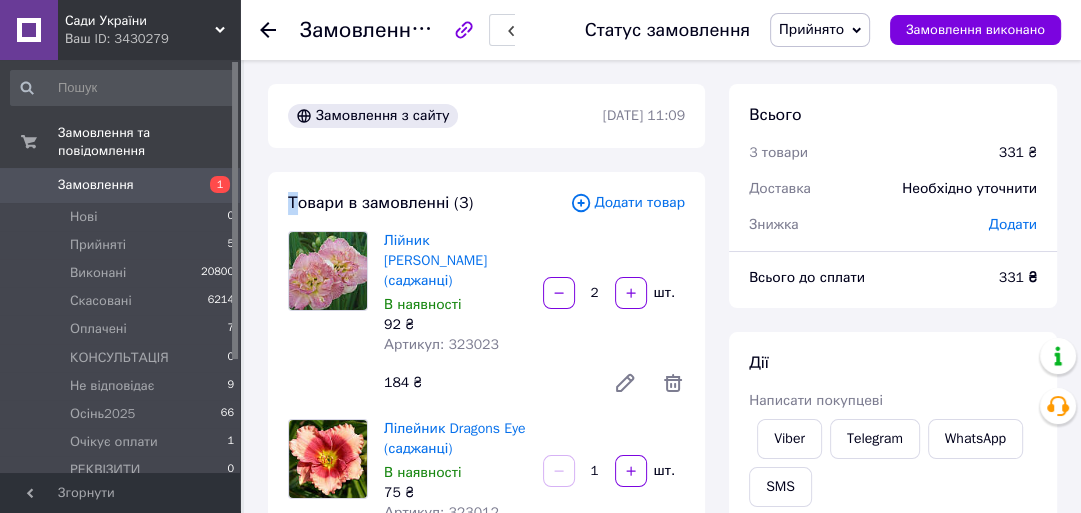 drag, startPoint x: 284, startPoint y: 197, endPoint x: 538, endPoint y: 294, distance: 271.8915 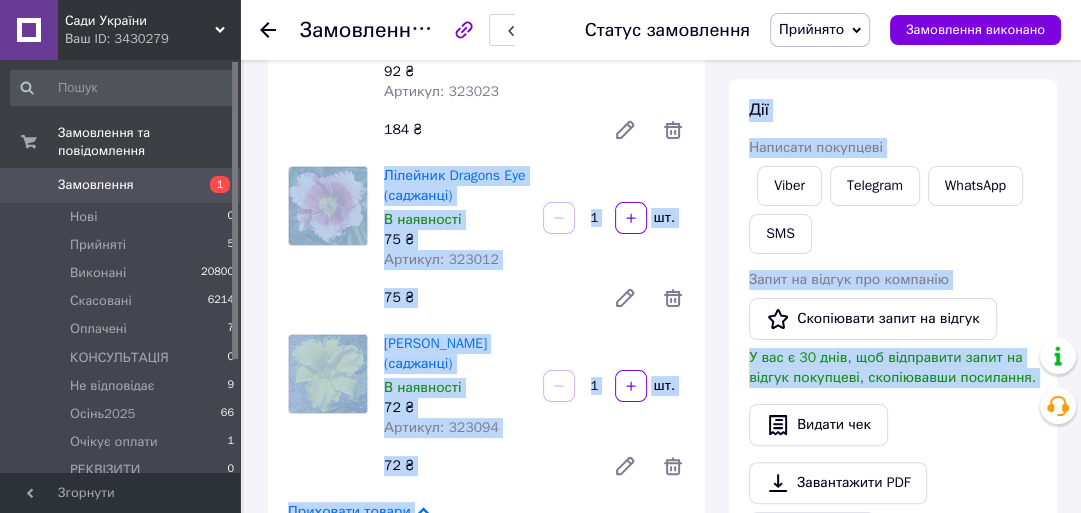 drag, startPoint x: 672, startPoint y: 369, endPoint x: 911, endPoint y: 544, distance: 296.2195 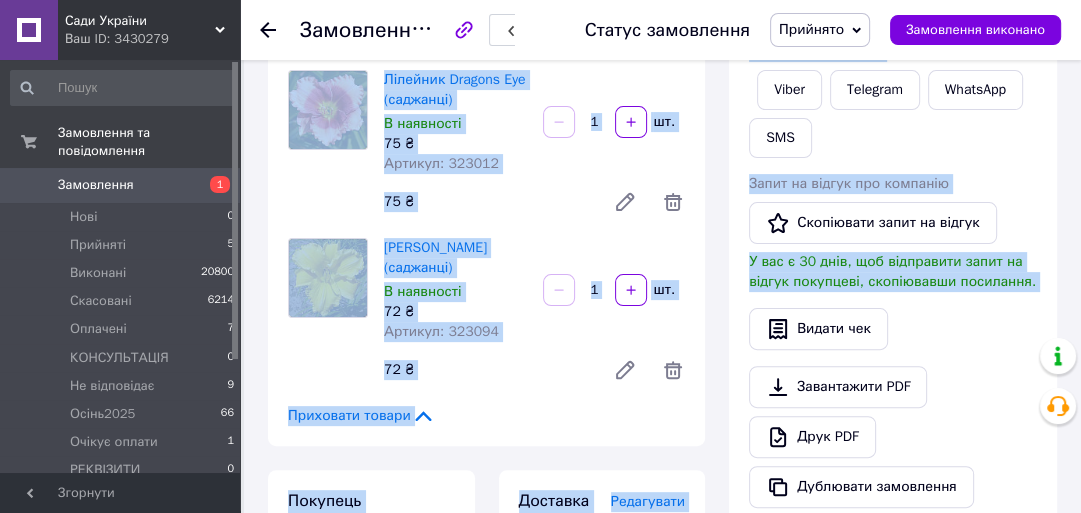click on "75 ₴" at bounding box center [486, 202] 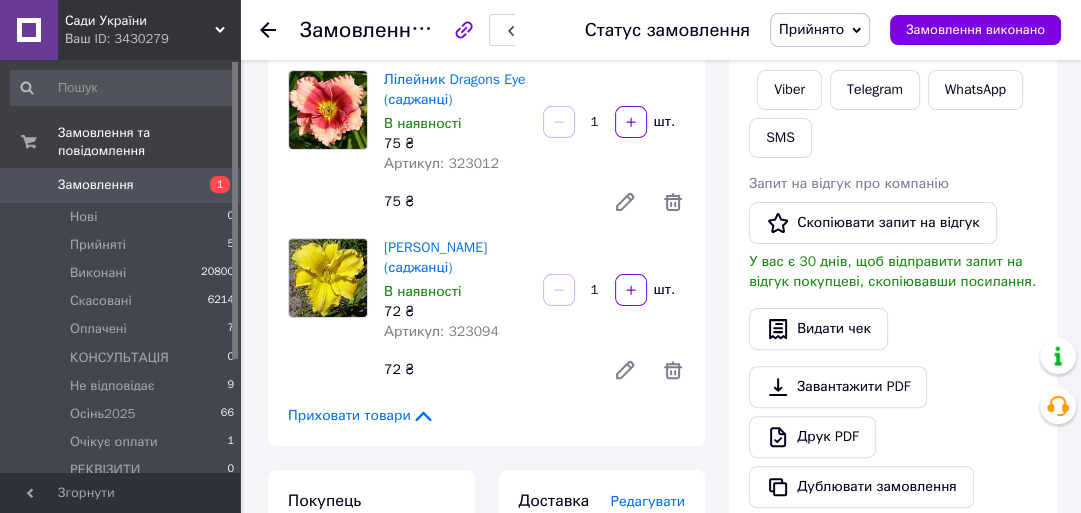 scroll, scrollTop: 0, scrollLeft: 0, axis: both 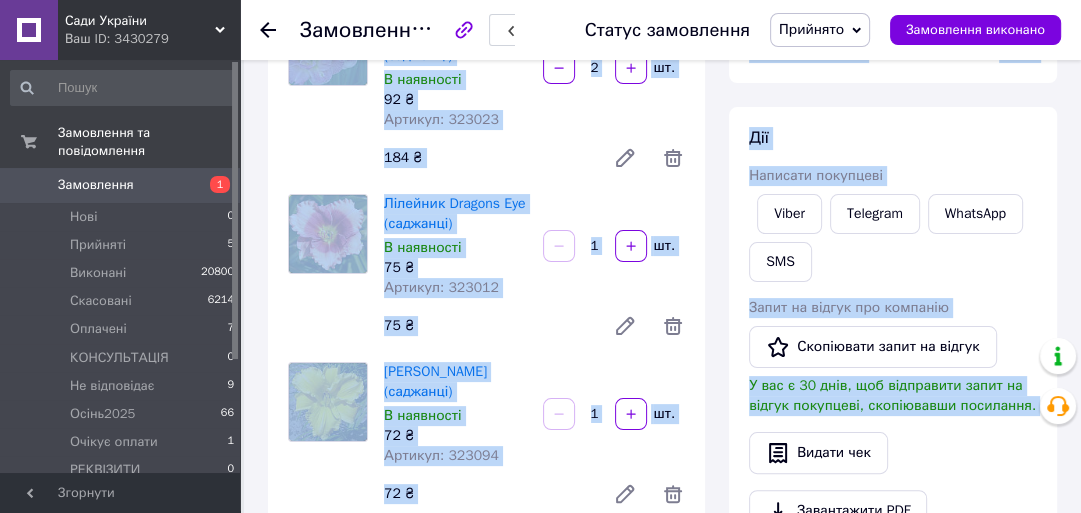 drag, startPoint x: 471, startPoint y: 234, endPoint x: 928, endPoint y: 544, distance: 552.22186 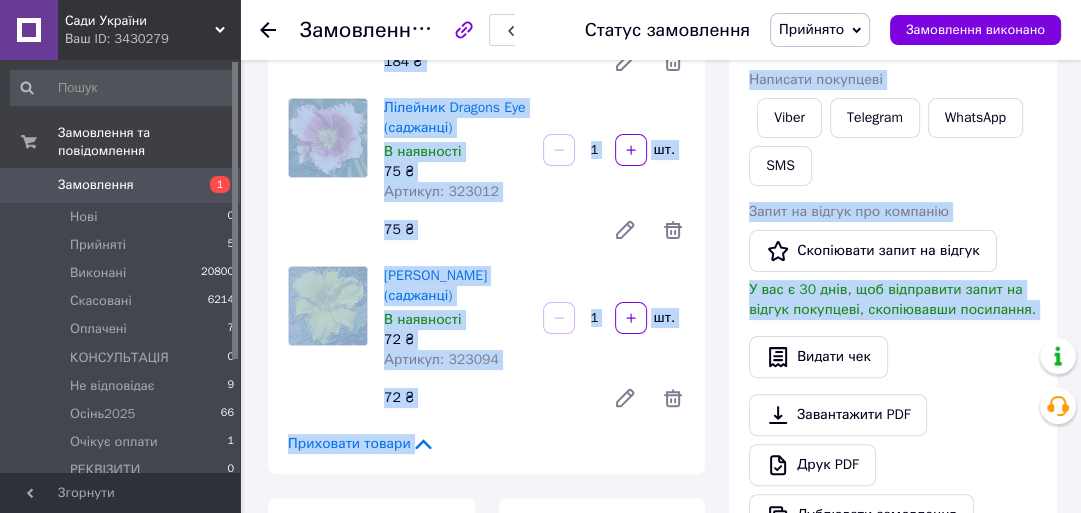 click on "В наявності" at bounding box center [455, 152] 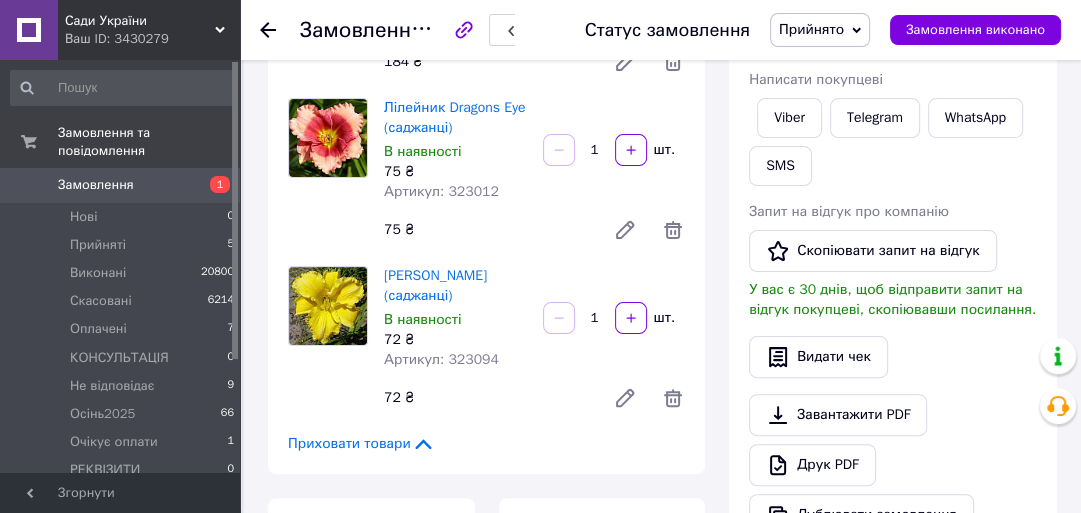 click on "Прийнято" at bounding box center (811, 29) 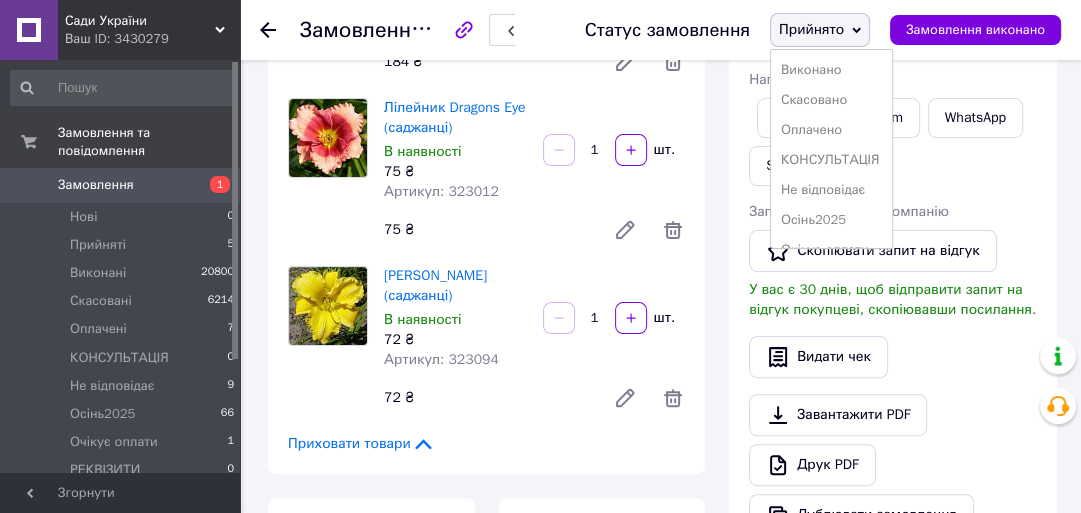 scroll, scrollTop: 141, scrollLeft: 0, axis: vertical 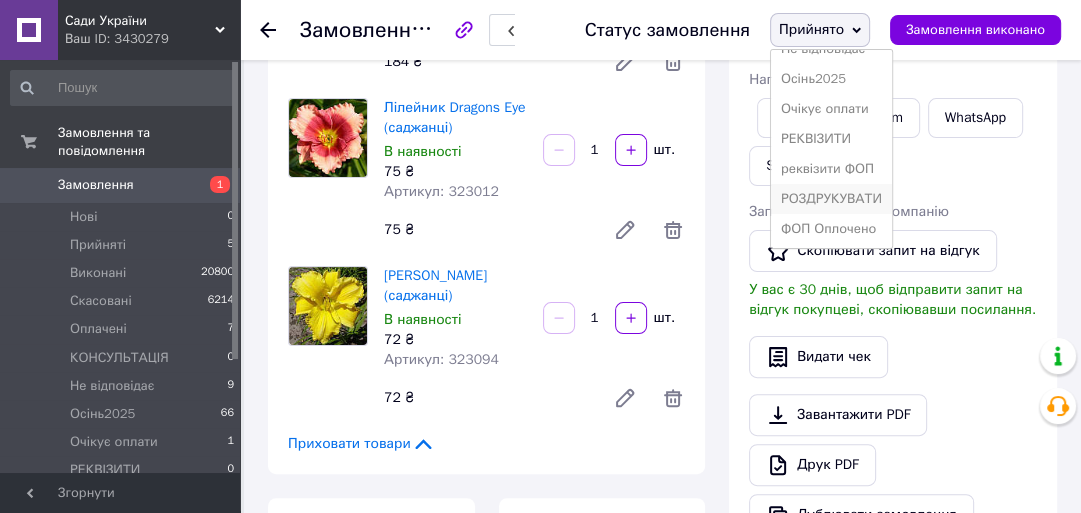 click on "РОЗДРУКУВАТИ" at bounding box center [831, 199] 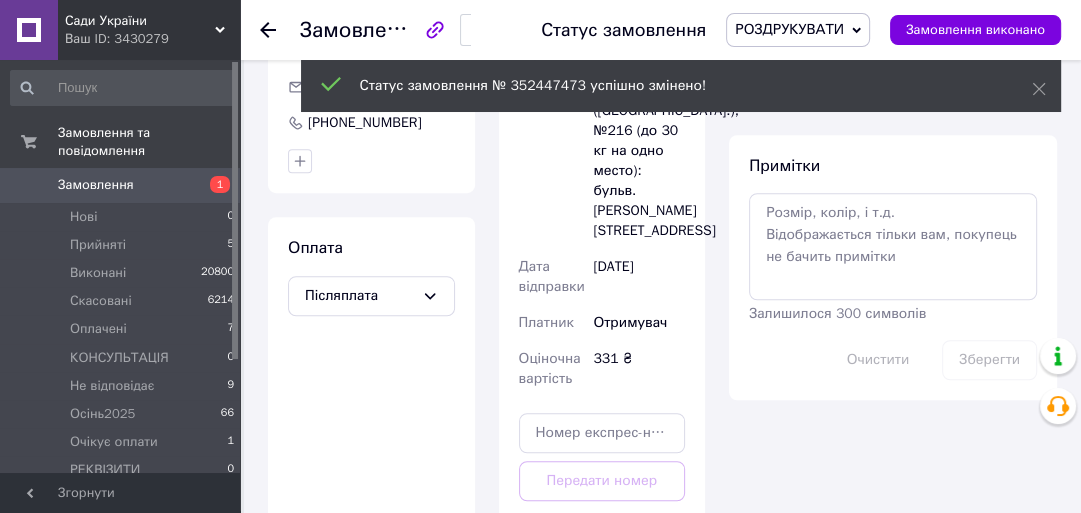 scroll, scrollTop: 1041, scrollLeft: 0, axis: vertical 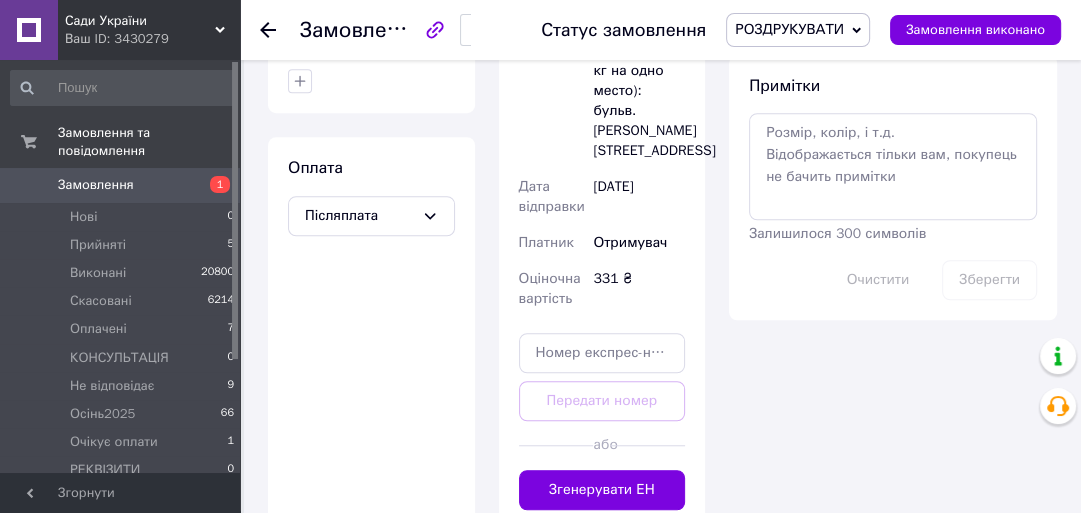 click 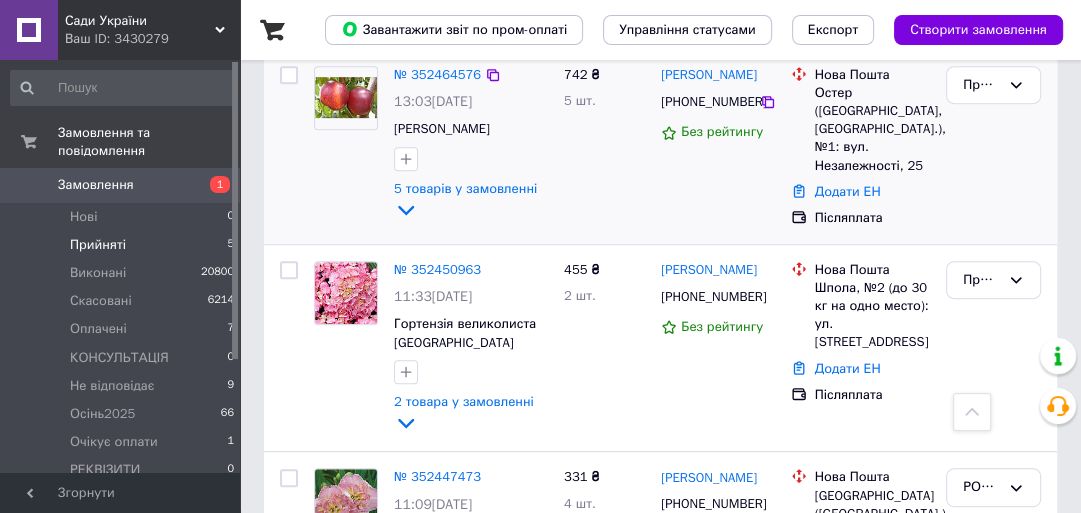 scroll, scrollTop: 741, scrollLeft: 0, axis: vertical 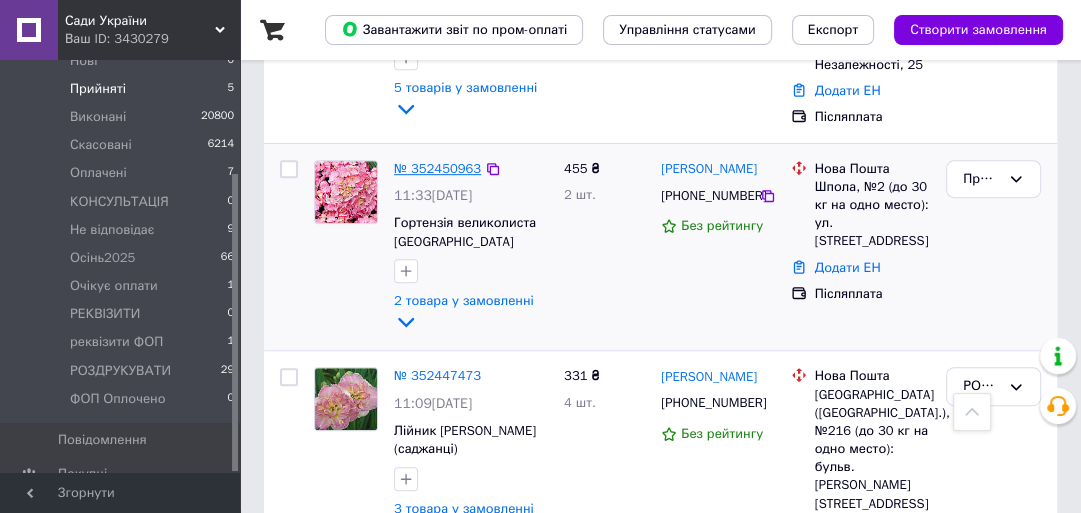 click on "№ 352450963" at bounding box center [437, 168] 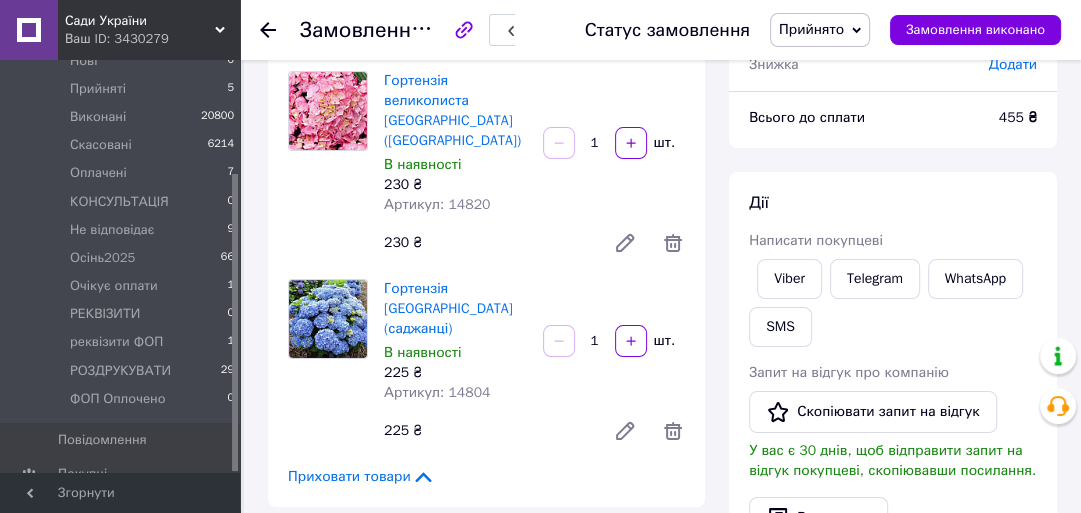 scroll, scrollTop: 80, scrollLeft: 0, axis: vertical 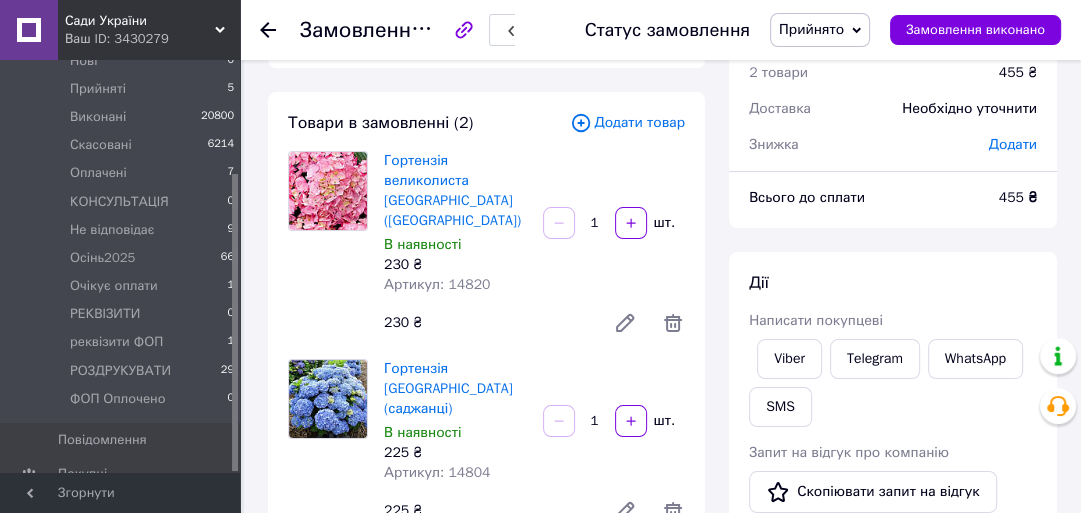 click on "Товари в замовленні (2)" at bounding box center [380, 123] 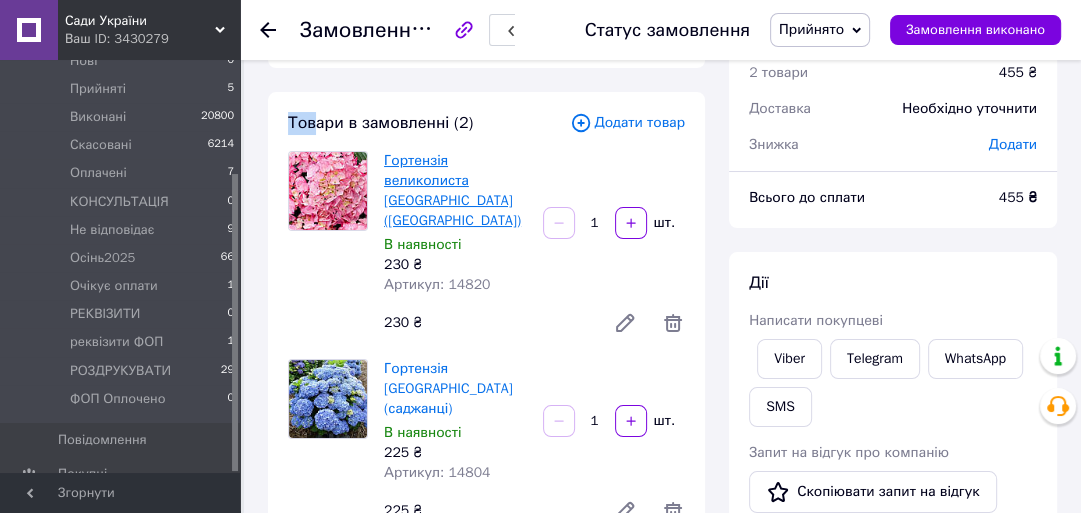 drag, startPoint x: 369, startPoint y: 140, endPoint x: 460, endPoint y: 188, distance: 102.88343 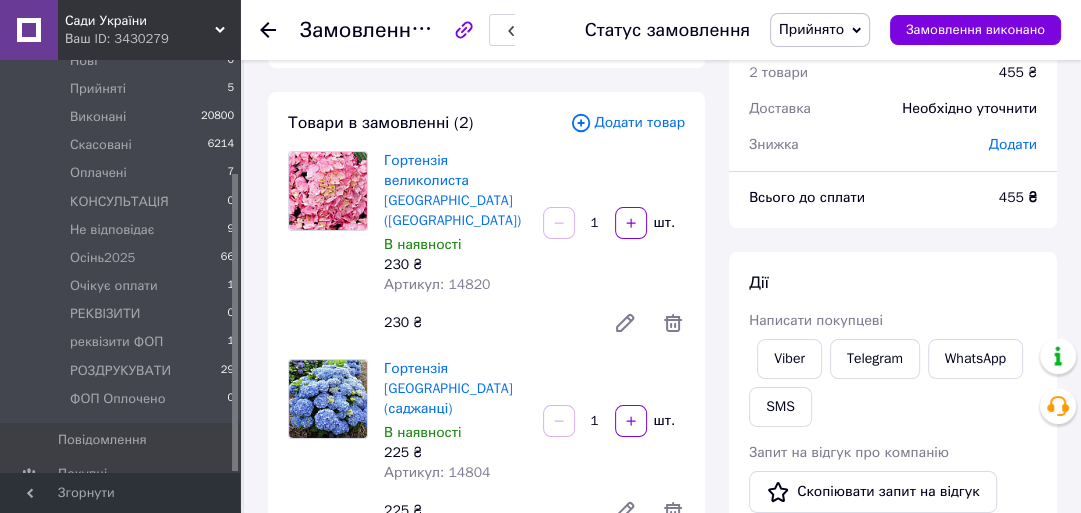 click on "Гортензія великолиста Schloss Zschendorf (саджанці) В наявності 230 ₴ Артикул: 14820" at bounding box center [455, 223] 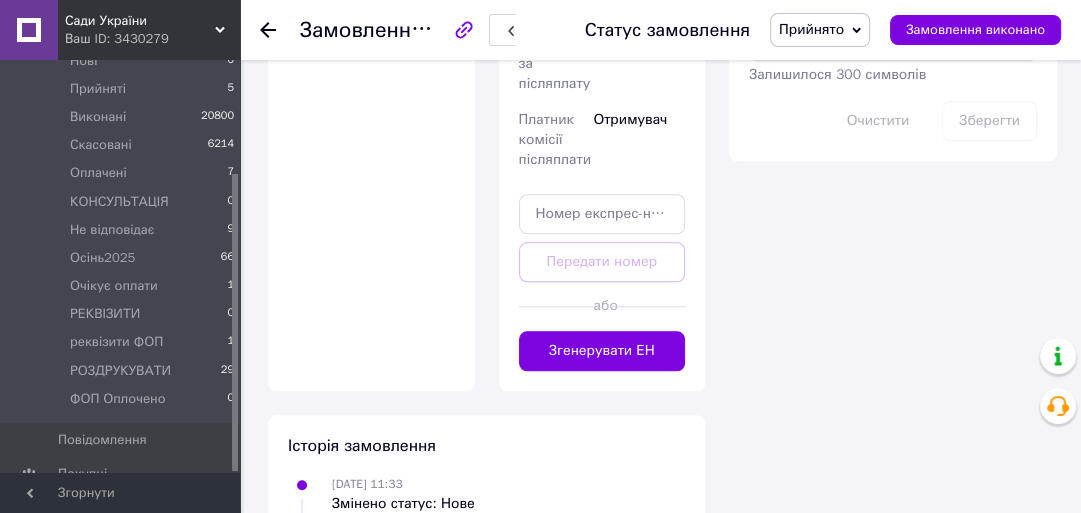 scroll, scrollTop: 1272, scrollLeft: 0, axis: vertical 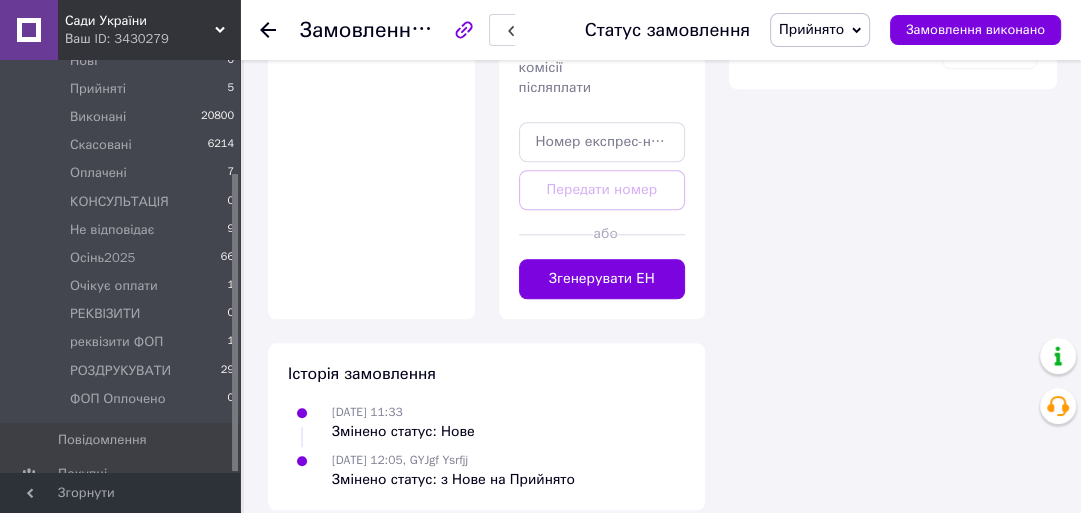 click on "Історія замовлення 13.07.2025 11:33 Змінено статус: Нове 13.07.2025 12:05, GYJgf Ysrfjj Змінено статус: з Нове на Прийнято" at bounding box center (486, 426) 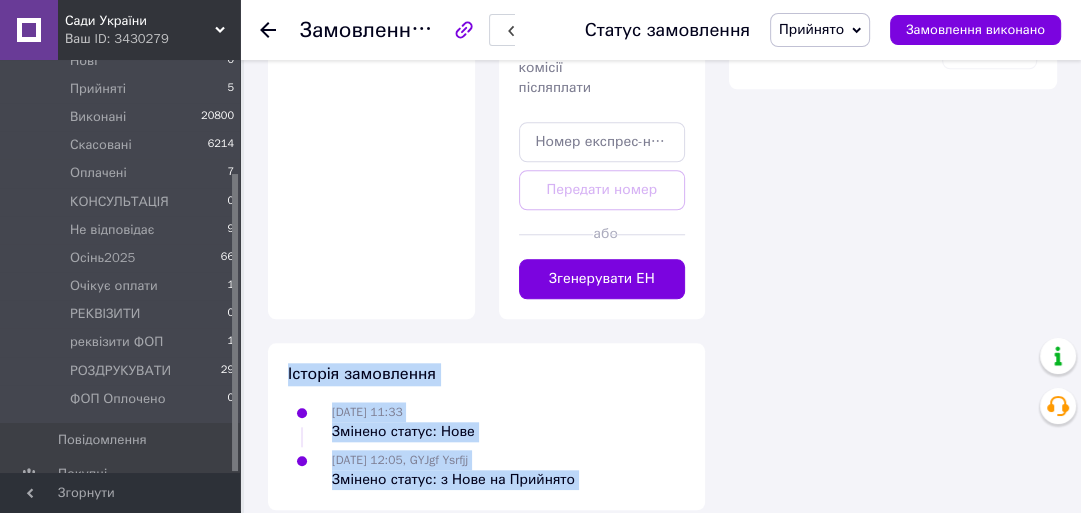 drag, startPoint x: 416, startPoint y: 352, endPoint x: 766, endPoint y: 452, distance: 364.0055 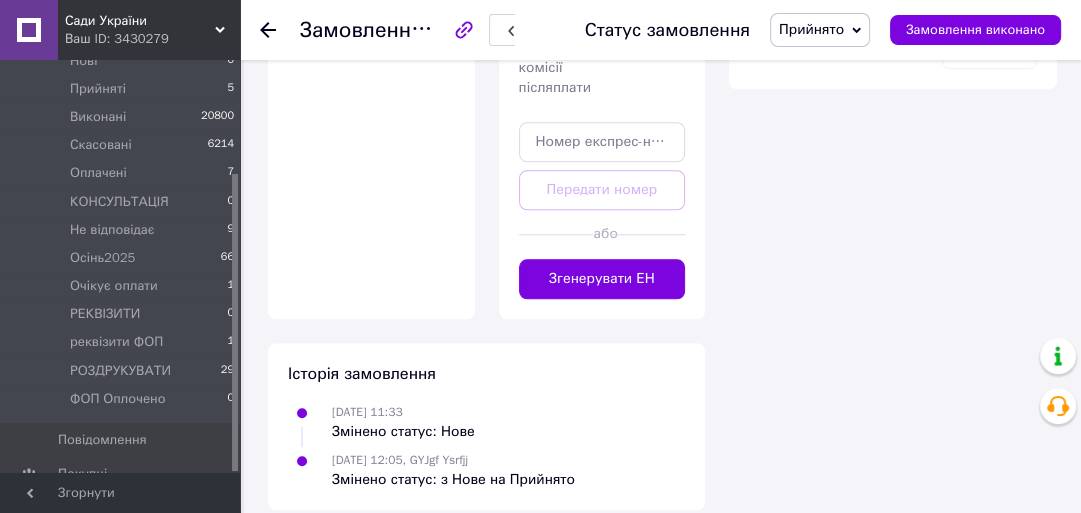 click on "Всього 2 товари 455 ₴ Доставка Необхідно уточнити Знижка Додати Всього до сплати 455 ₴ Дії Написати покупцеві Viber Telegram WhatsApp SMS Запит на відгук про компанію   Скопіювати запит на відгук У вас є 30 днів, щоб відправити запит на відгук покупцеві, скопіювавши посилання.   Видати чек   Завантажити PDF   Друк PDF   Дублювати замовлення Мітки Особисті нотатки, які бачите лише ви. З їх допомогою можна фільтрувати замовлення Примітки Залишилося 300 символів Очистити Зберегти" at bounding box center (893, -339) 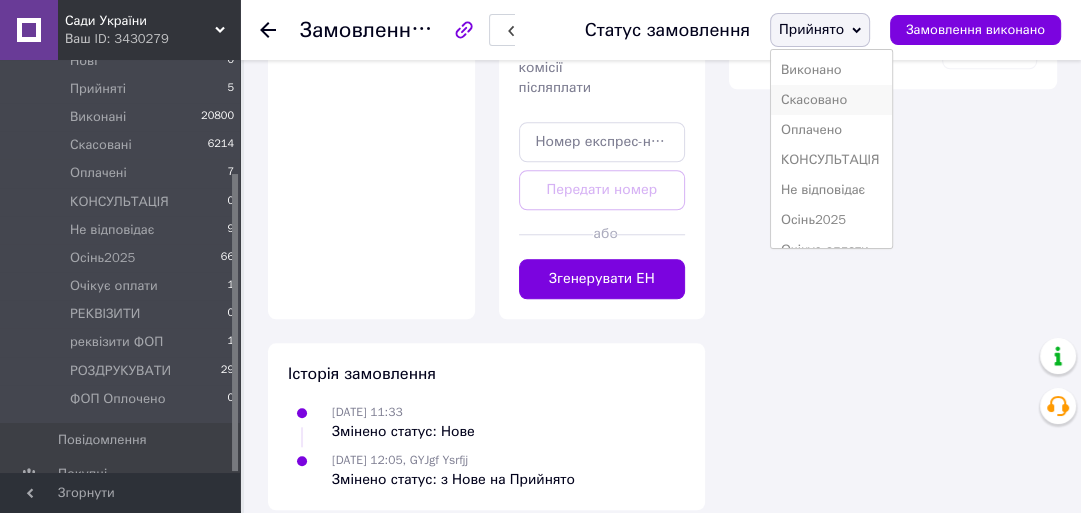 scroll, scrollTop: 80, scrollLeft: 0, axis: vertical 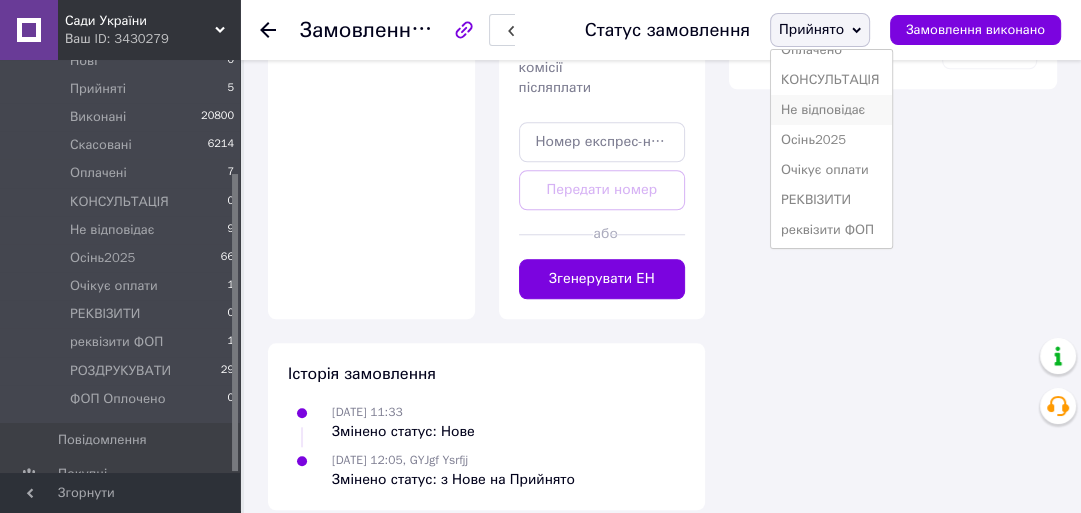 click on "Не відповідає" at bounding box center (831, 110) 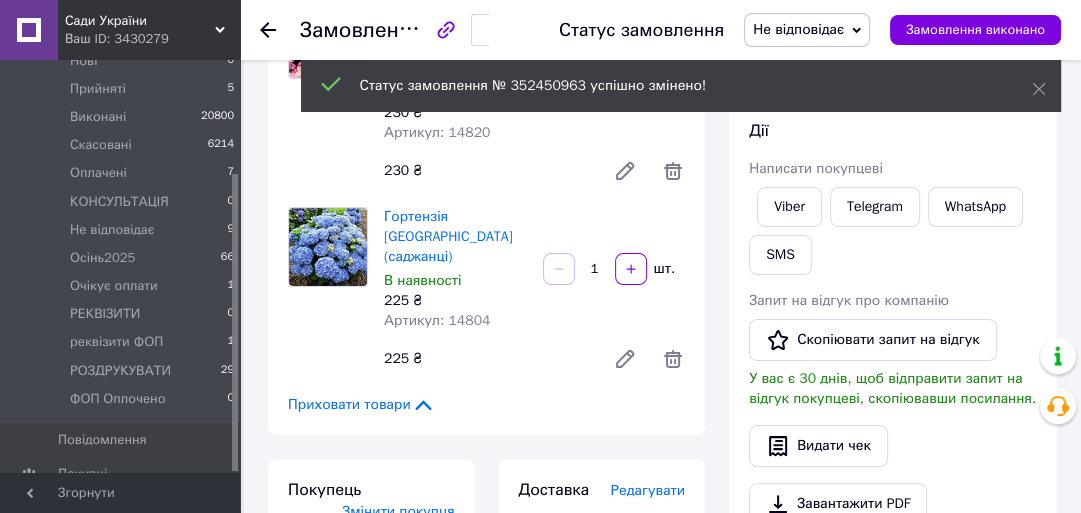 scroll, scrollTop: 472, scrollLeft: 0, axis: vertical 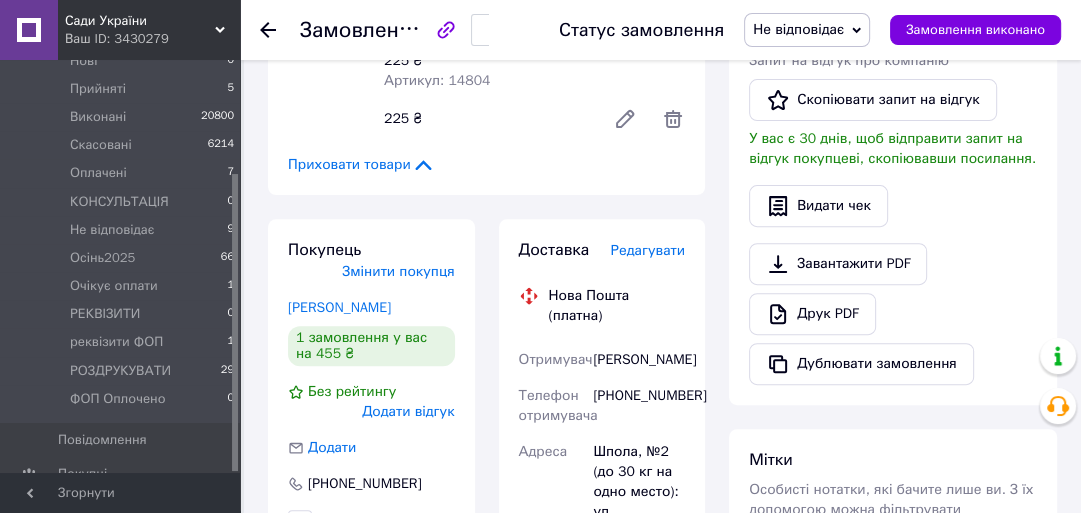 click on "Не відповідає" at bounding box center [798, 29] 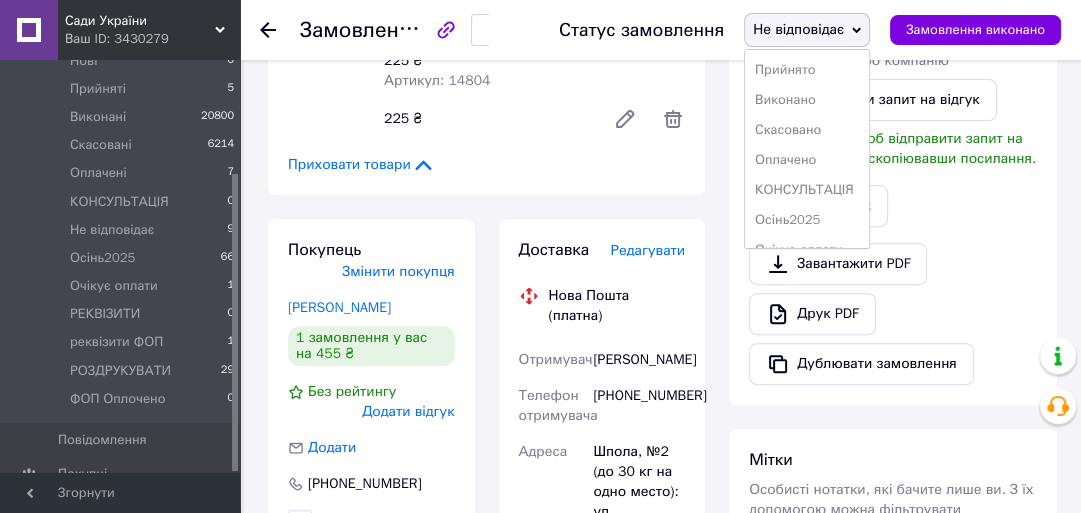 scroll, scrollTop: 141, scrollLeft: 0, axis: vertical 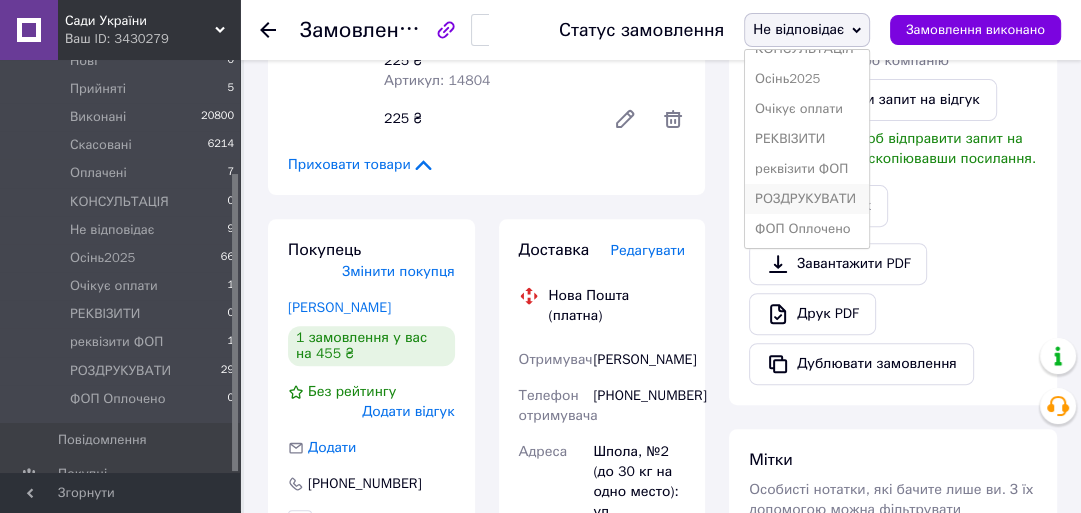 click on "РОЗДРУКУВАТИ" at bounding box center (807, 199) 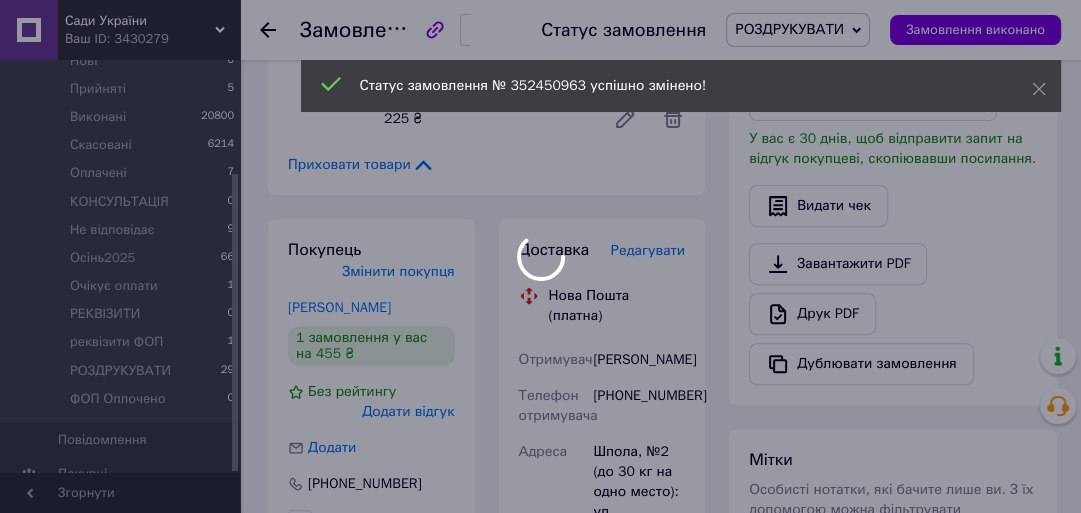 scroll, scrollTop: 72, scrollLeft: 0, axis: vertical 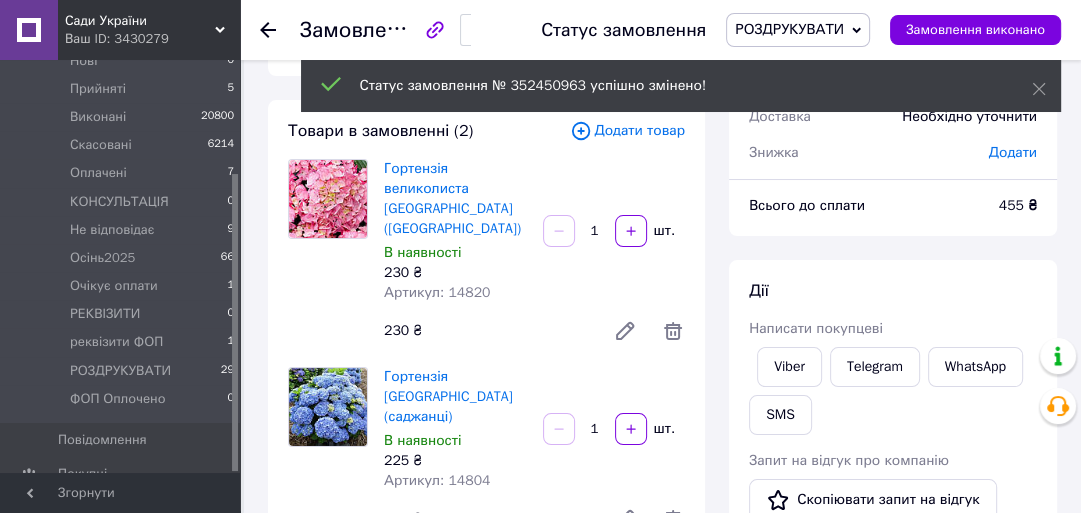 click 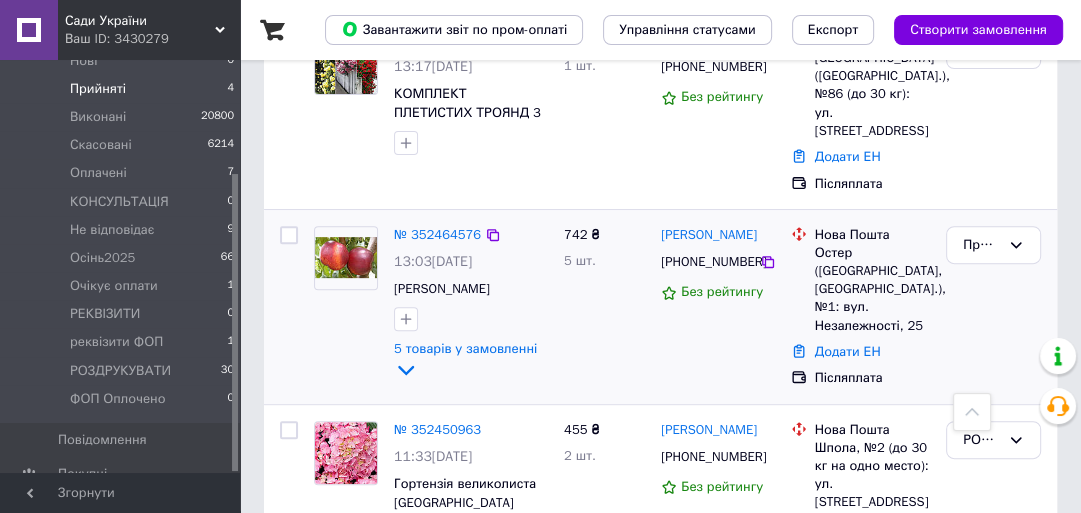 scroll, scrollTop: 546, scrollLeft: 0, axis: vertical 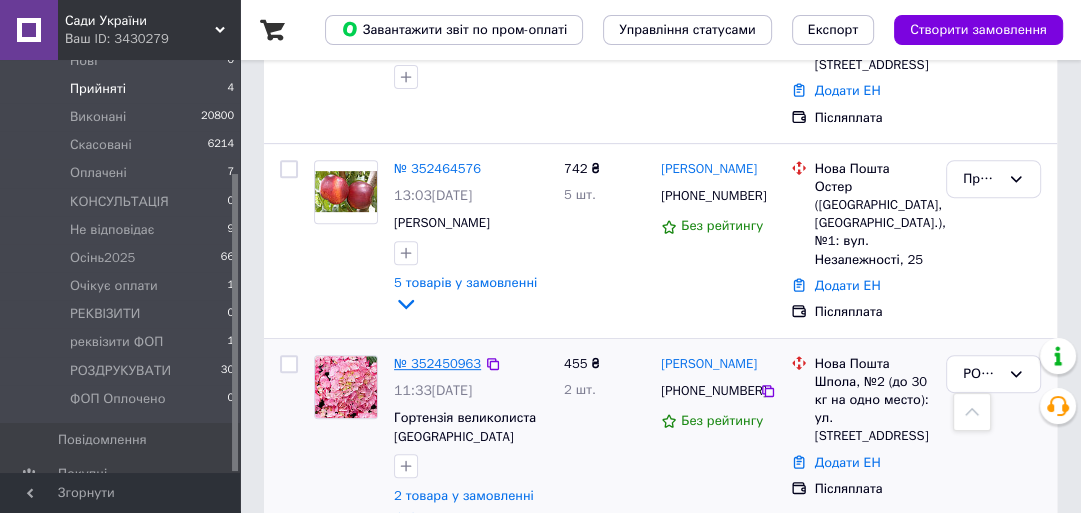 click on "№ 352450963" at bounding box center (437, 363) 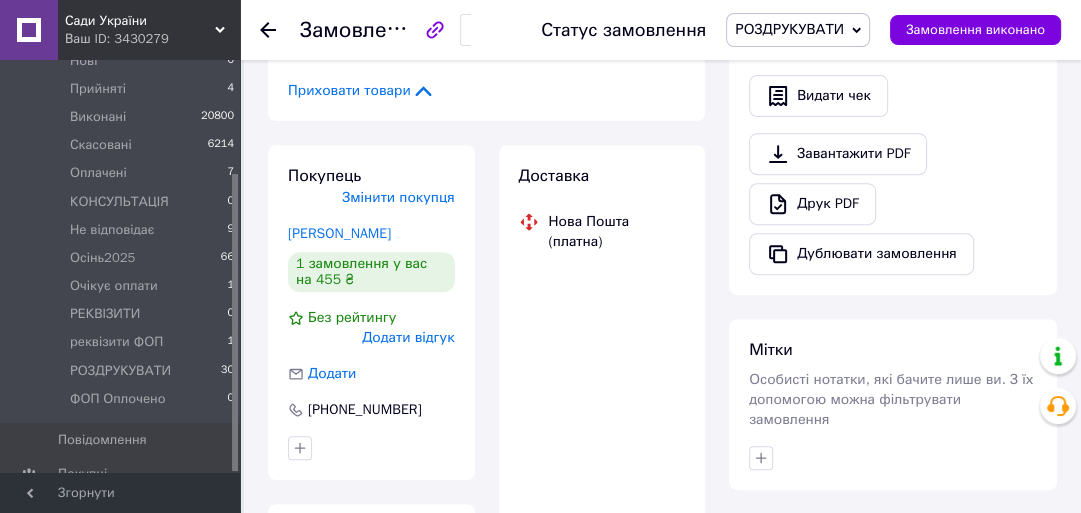 scroll, scrollTop: 66, scrollLeft: 0, axis: vertical 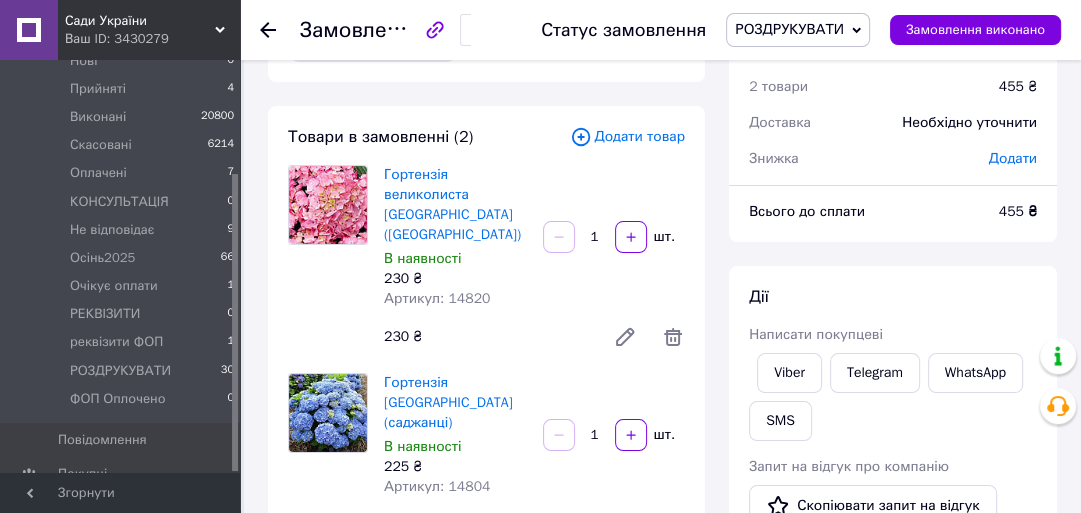 click on "Додати товар" at bounding box center [627, 137] 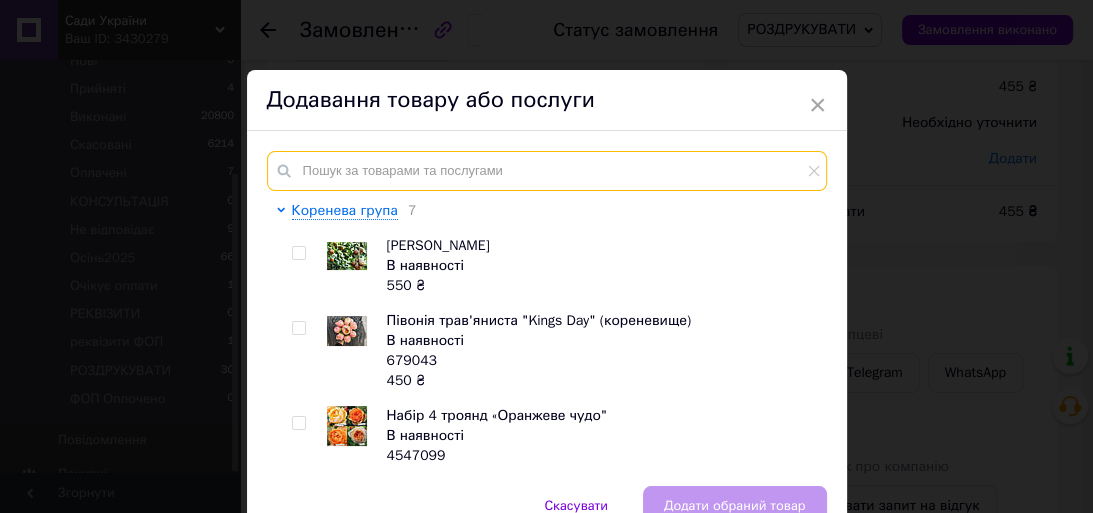 click at bounding box center [547, 171] 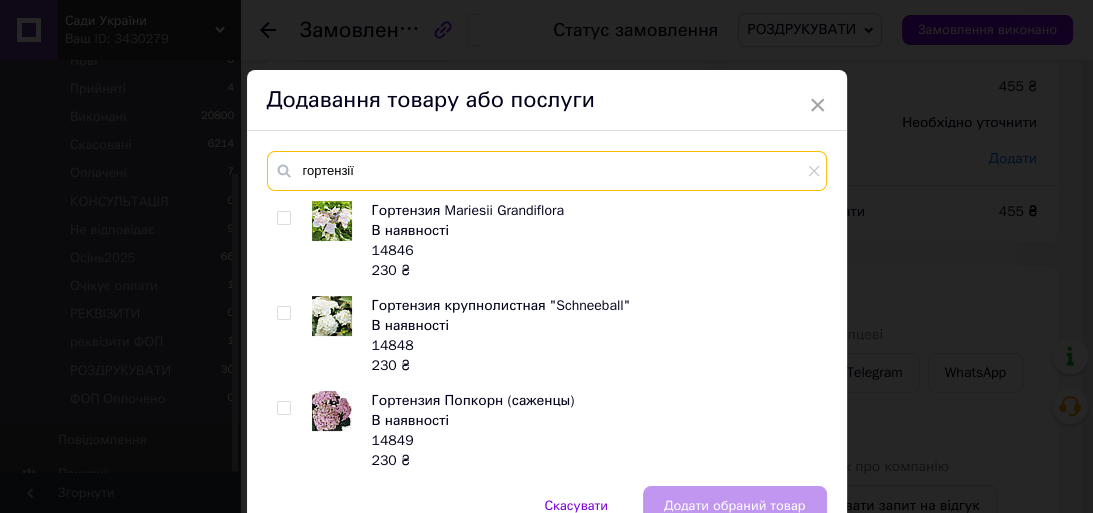 type on "гортензії" 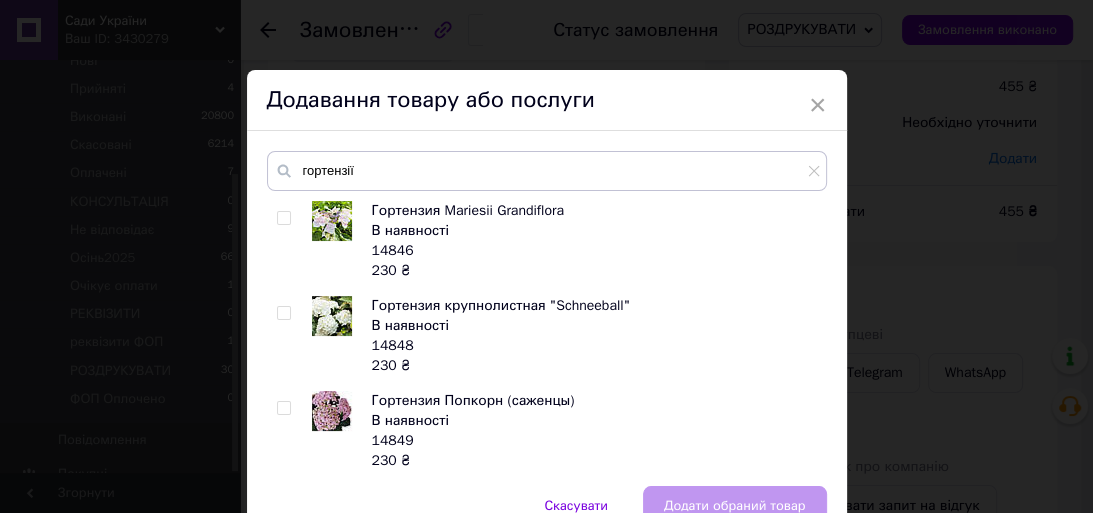 click on "× Додавання товару або послуги гортензії Гортензия Mariesii Grandiflora В наявності 14846 230   ₴ Гортензия крупнолистная "Schneeball" В наявності 14848 230   ₴ Гортензия Попкорн (саженцы) В наявності 14849 230   ₴ Гортензия крупнолистовая Doris (саженцы) В наявності 14850 230   ₴ Гортензия крупнолистовая Stramini (Gemini) В наявності 14851 230   ₴ Гортензия крупнолистная с цветами "Early Pink" (сажанцы) Немає в наявності 14845 800   ₴ Гортензия  метельчатая  "Mariesii Grandiflora" В наявності 147365 230   ₴ Гортензия крупнолистная "Freudenstein" (сажанцы) В наявності 14847 230   ₴ Гортензия крупнолистовая "Schneeball" В наявності 14848 230   ₴ 14849" at bounding box center [546, 256] 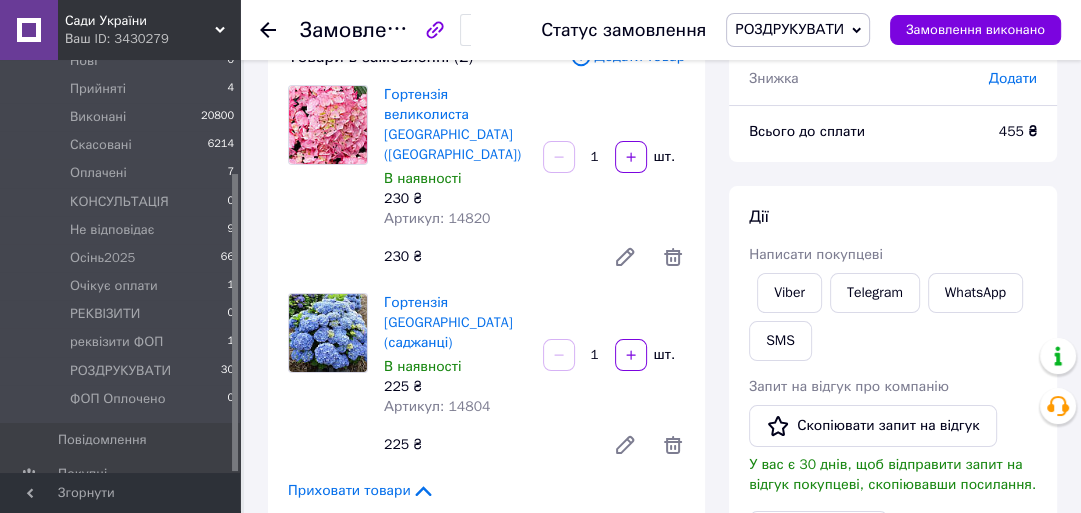scroll, scrollTop: 0, scrollLeft: 0, axis: both 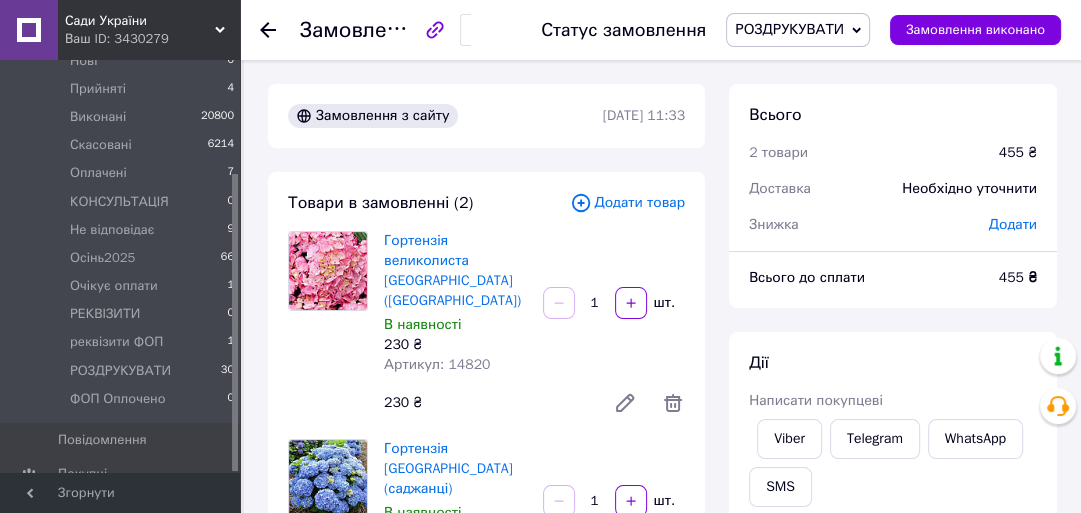 click 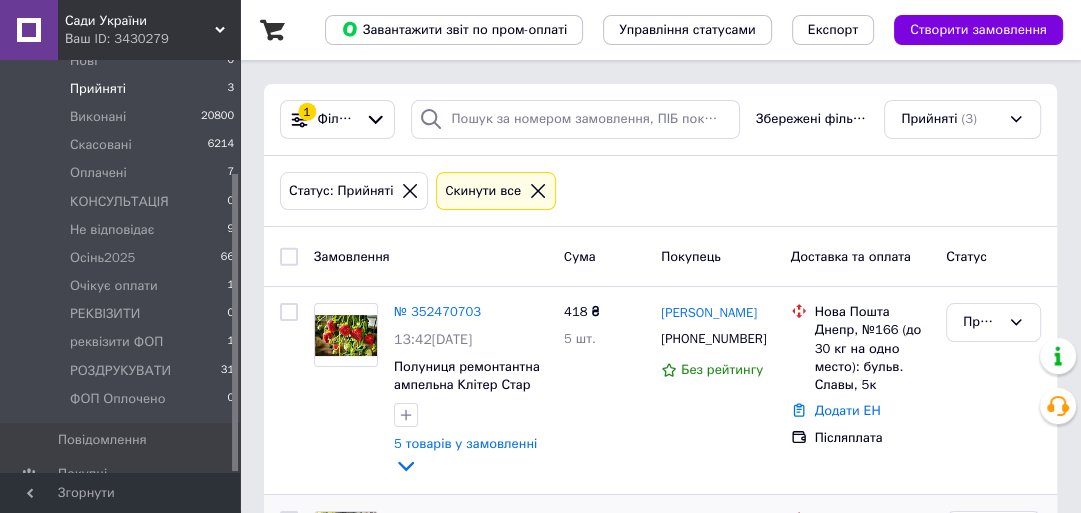 scroll, scrollTop: 356, scrollLeft: 0, axis: vertical 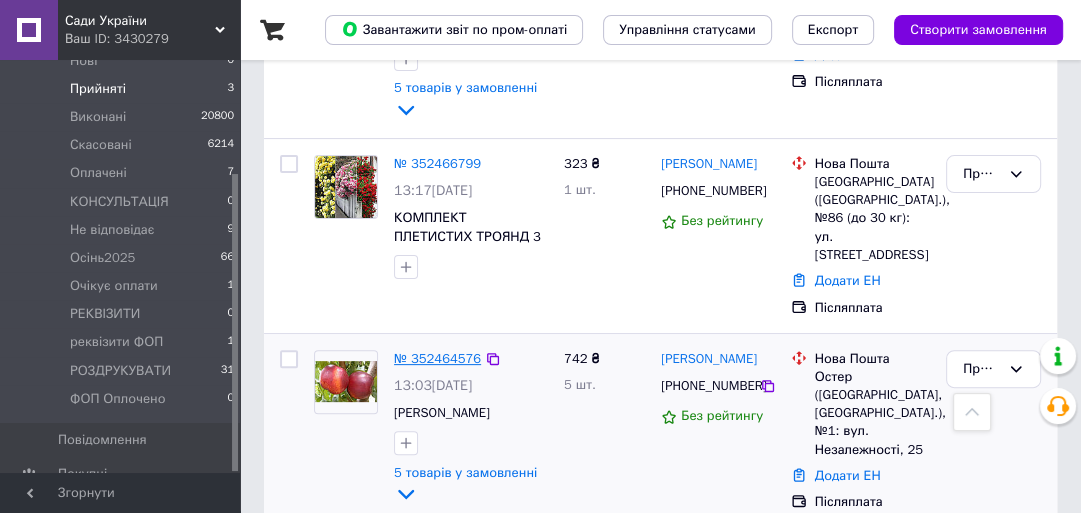click on "№ 352464576" at bounding box center [437, 358] 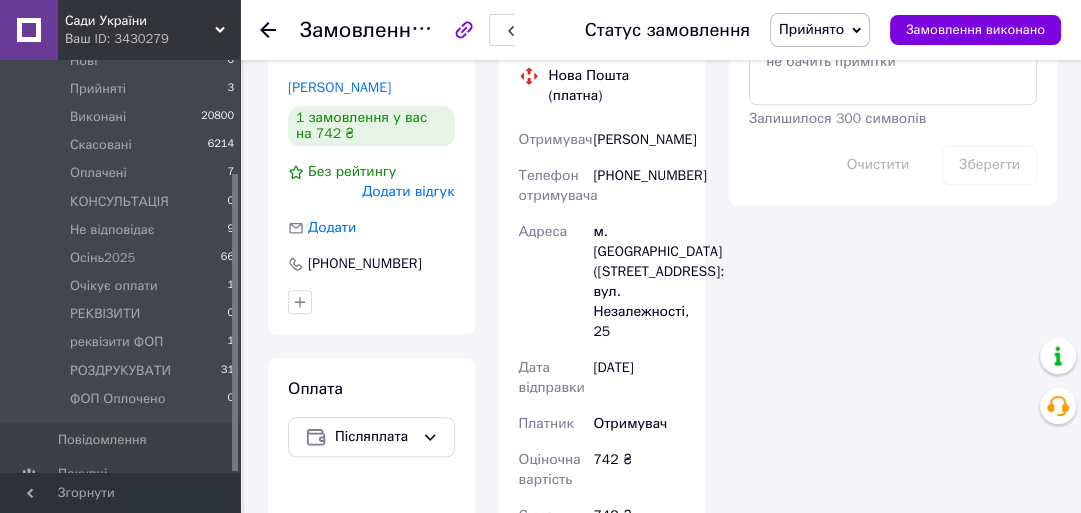 scroll, scrollTop: 1076, scrollLeft: 0, axis: vertical 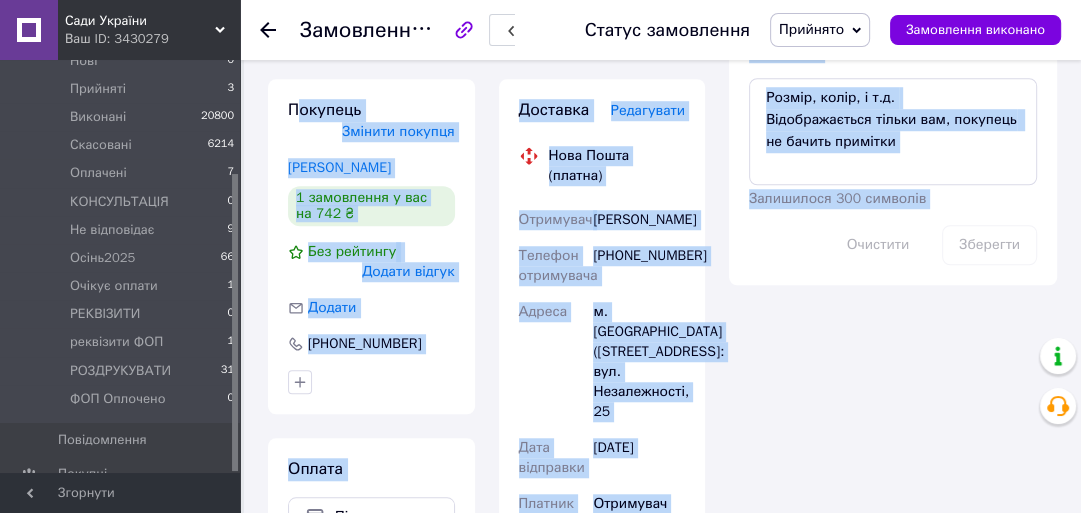 drag, startPoint x: 345, startPoint y: 65, endPoint x: 972, endPoint y: 425, distance: 723 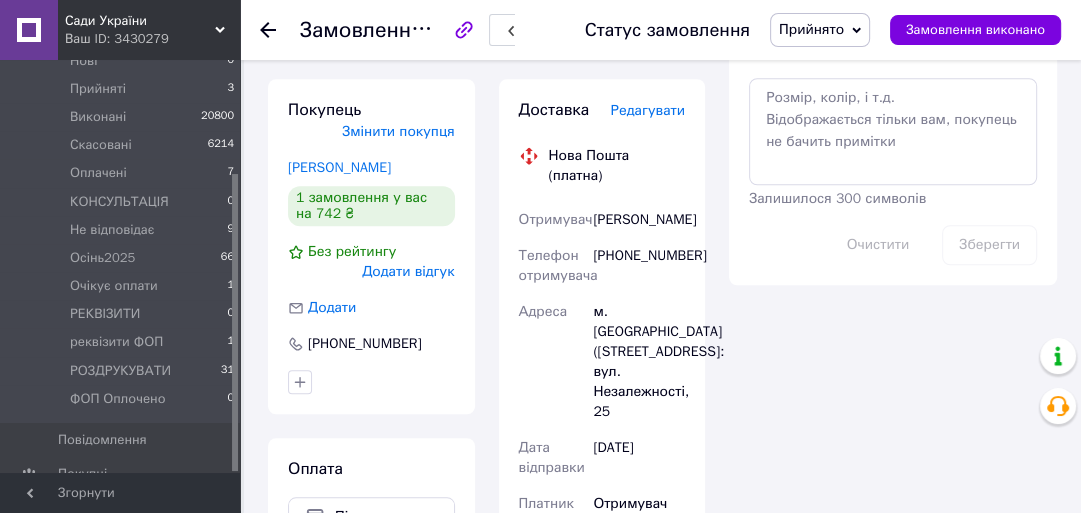 click on "Прийнято" at bounding box center [811, 29] 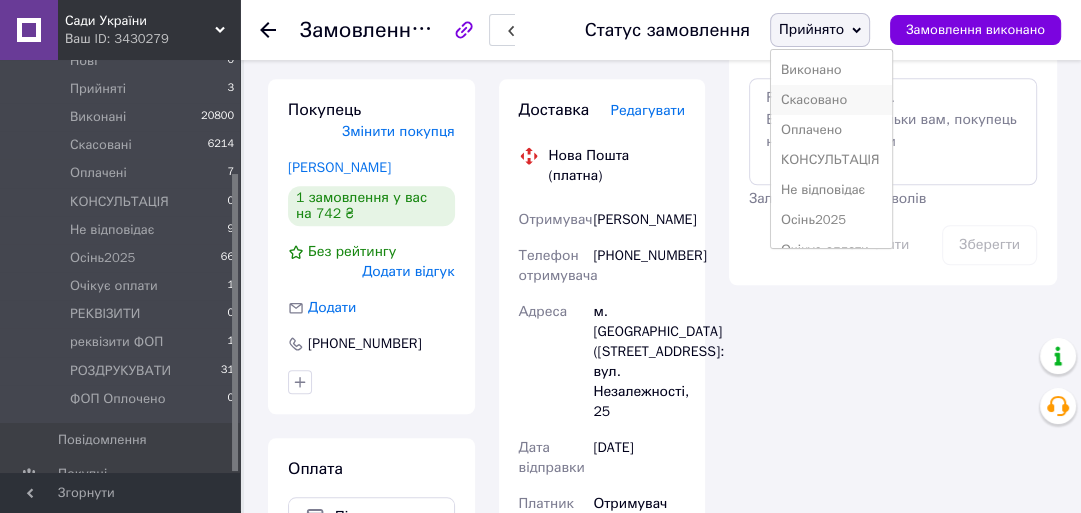 scroll, scrollTop: 80, scrollLeft: 0, axis: vertical 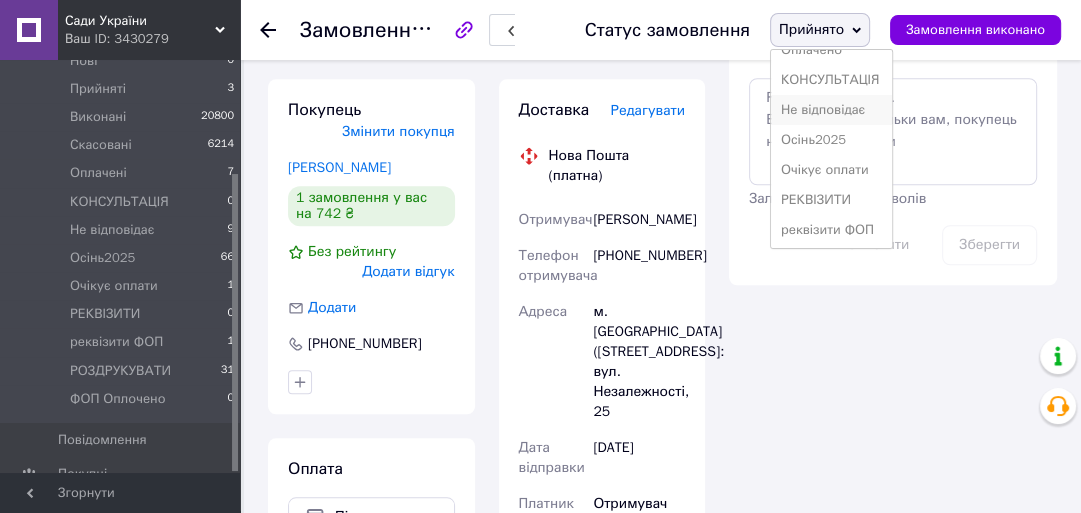 click on "Не відповідає" at bounding box center (831, 110) 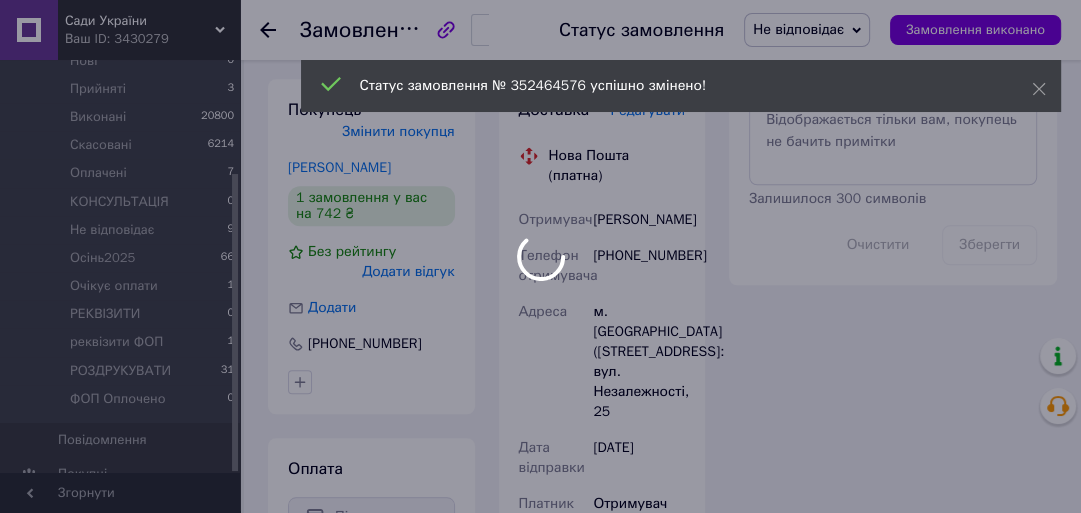 click at bounding box center (540, 256) 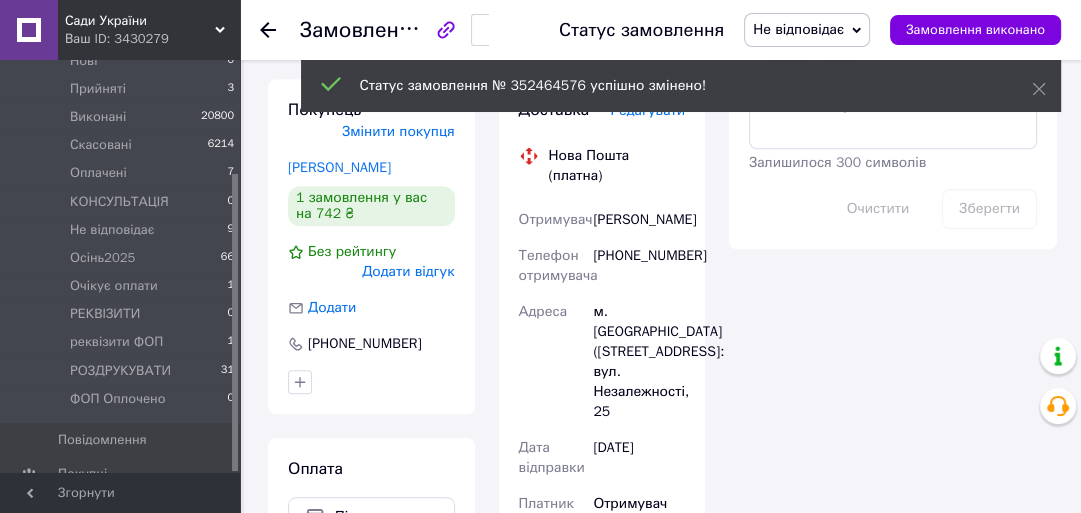 click 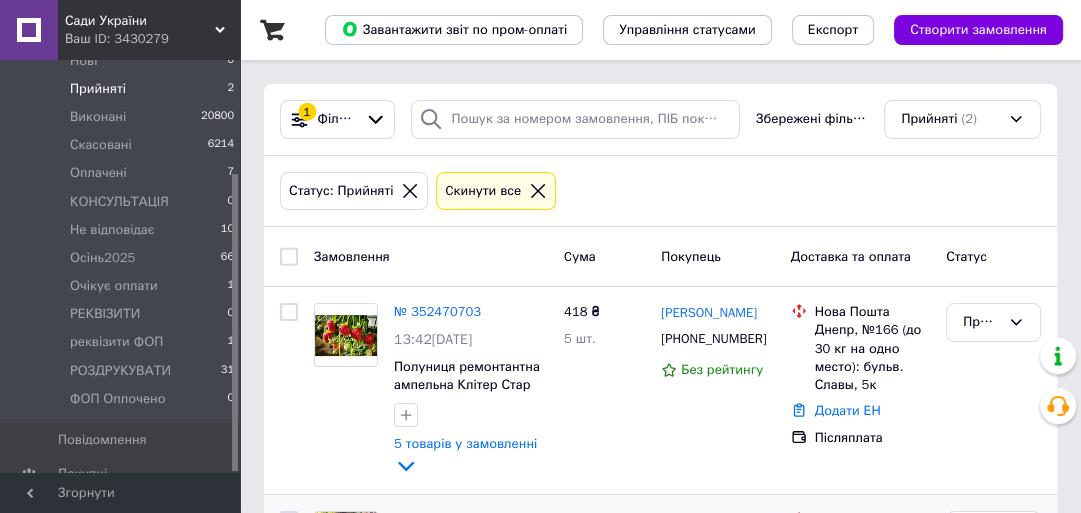 scroll, scrollTop: 356, scrollLeft: 0, axis: vertical 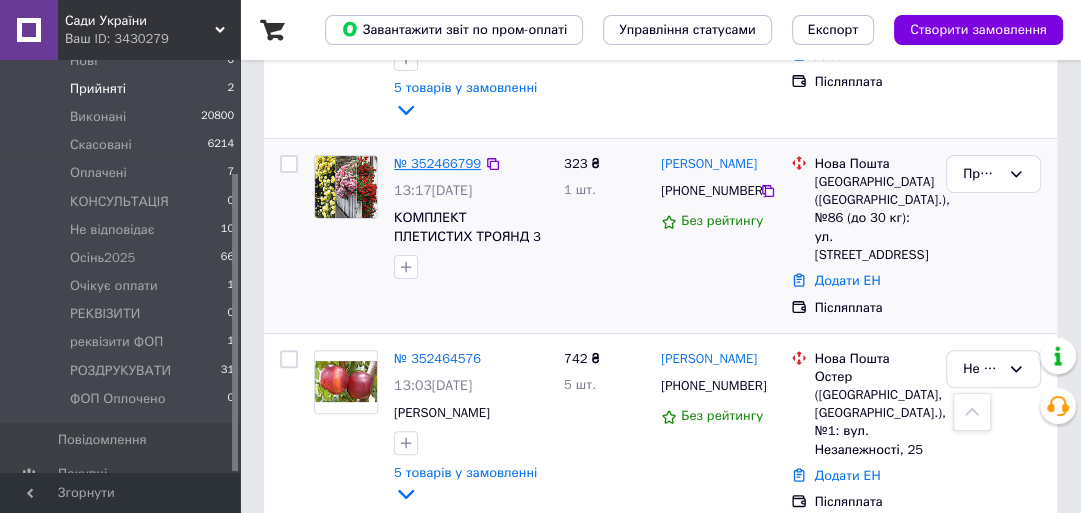 click on "№ 352466799" at bounding box center [437, 163] 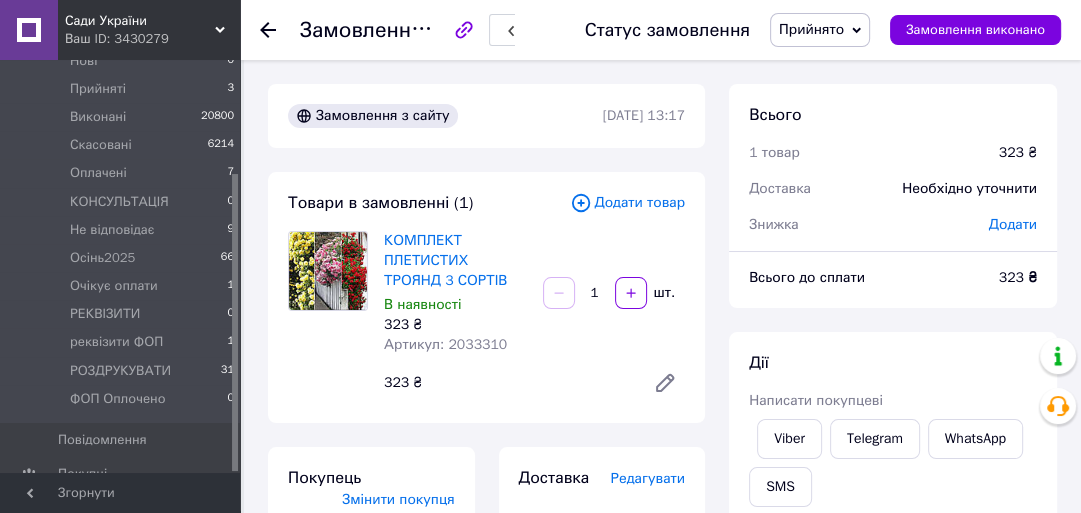 scroll, scrollTop: 400, scrollLeft: 0, axis: vertical 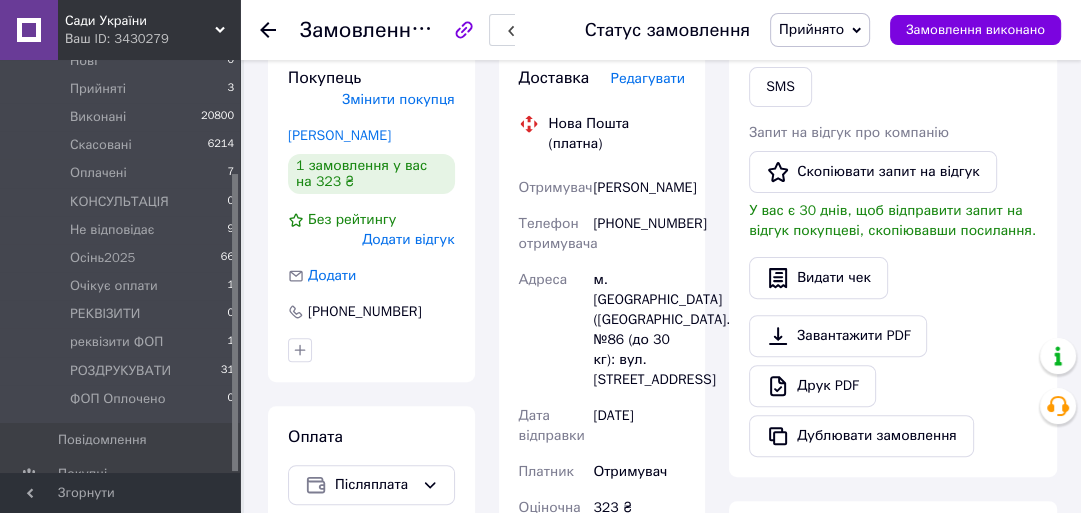 click on "Покупець" at bounding box center (324, 78) 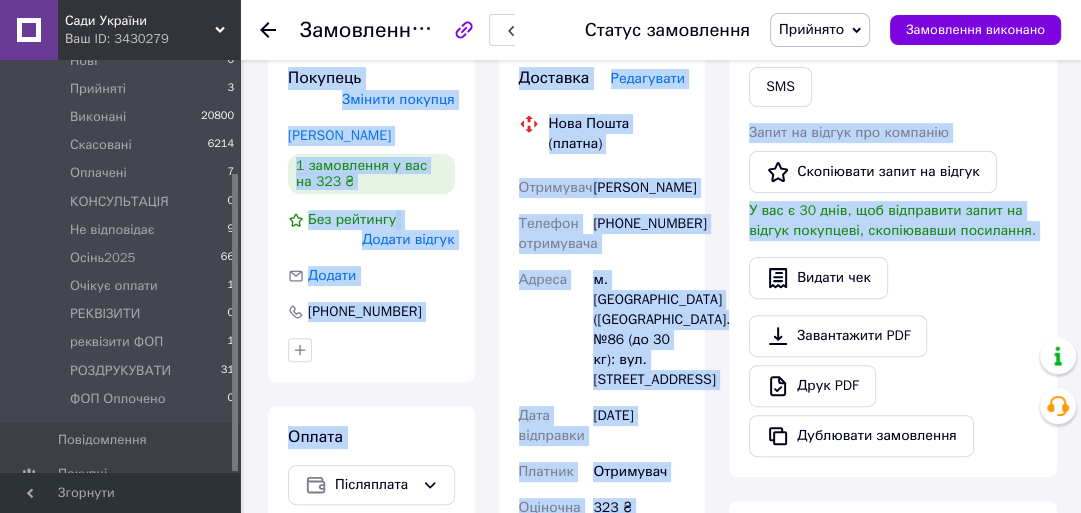 drag, startPoint x: 289, startPoint y: 81, endPoint x: 931, endPoint y: 489, distance: 760.676 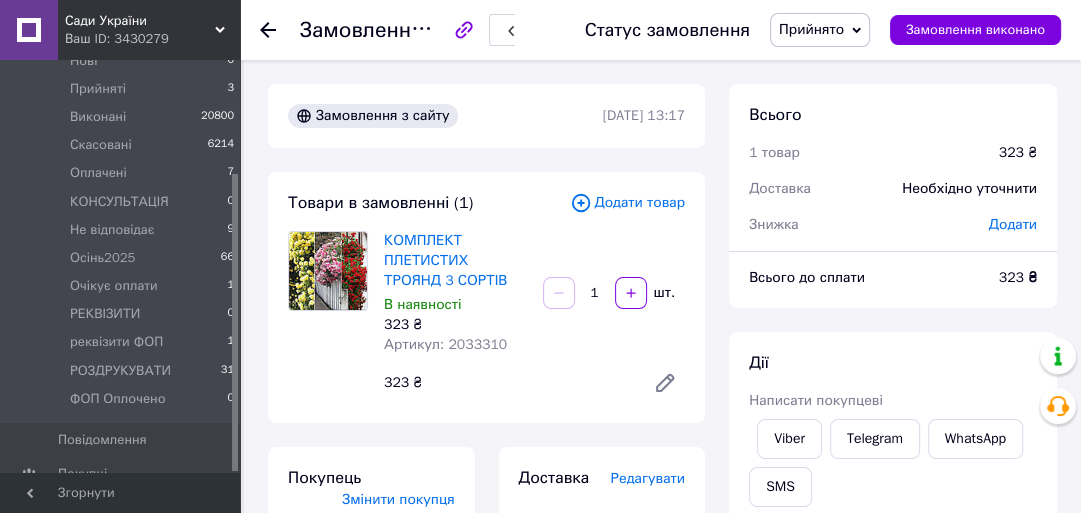 scroll, scrollTop: 80, scrollLeft: 0, axis: vertical 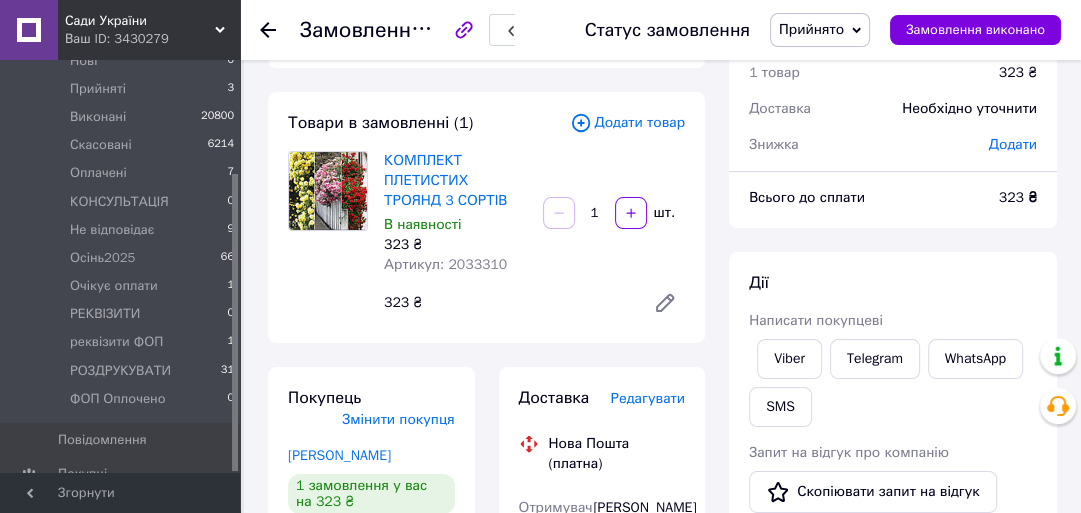 click on "Прийнято" at bounding box center [811, 29] 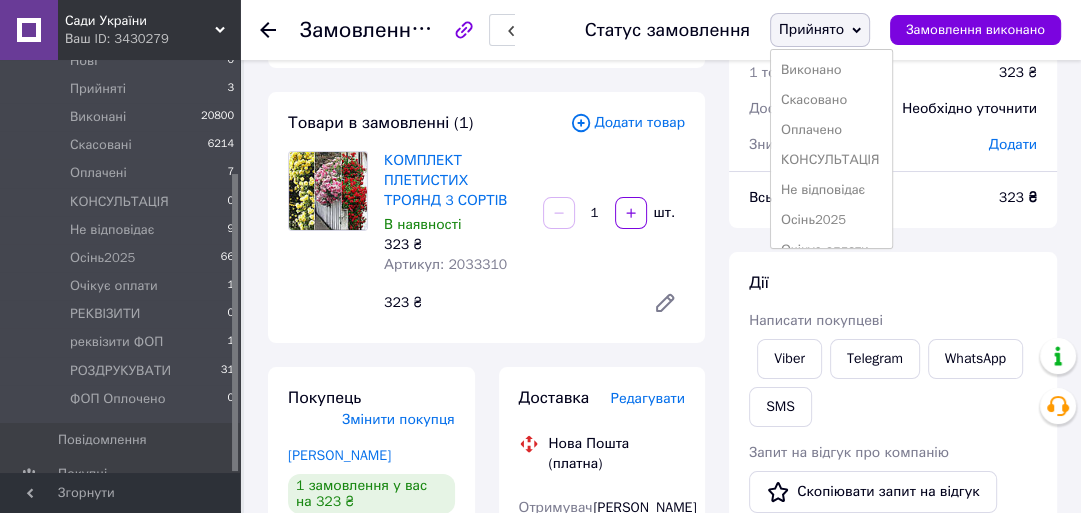 scroll, scrollTop: 141, scrollLeft: 0, axis: vertical 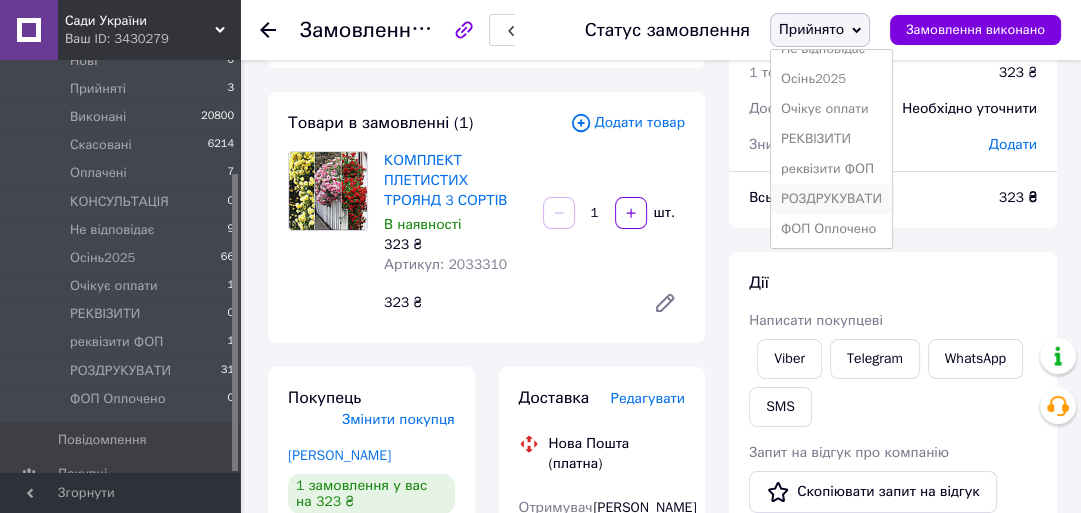 click on "РОЗДРУКУВАТИ" at bounding box center (831, 199) 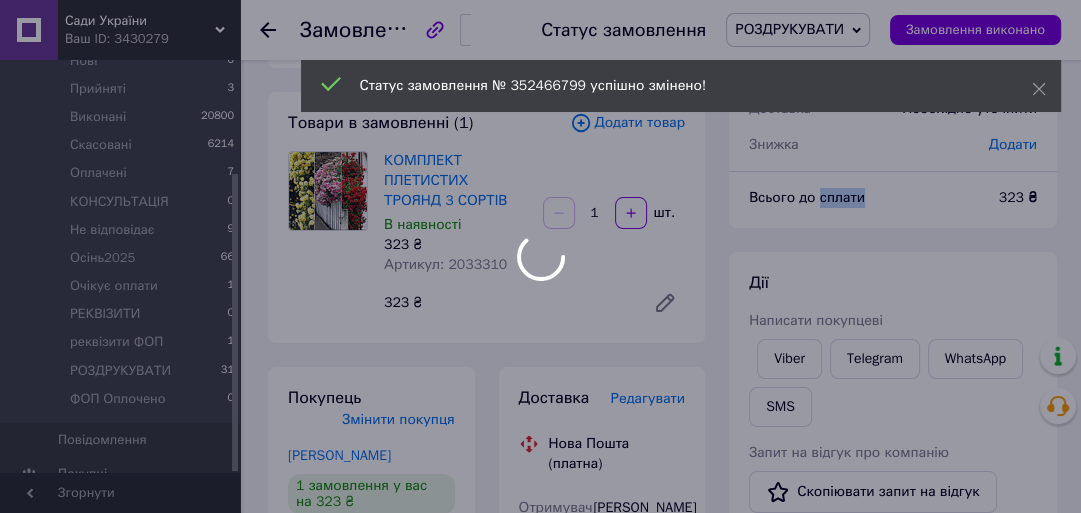 click on "Товари в замовленні (1) Додати товар КОМПЛЕКТ ПЛЕТИСТИХ ТРОЯНД  3 СОРТІВ В наявності 323 ₴ Артикул: 2033310 1   шт. 323 ₴" at bounding box center (486, 217) 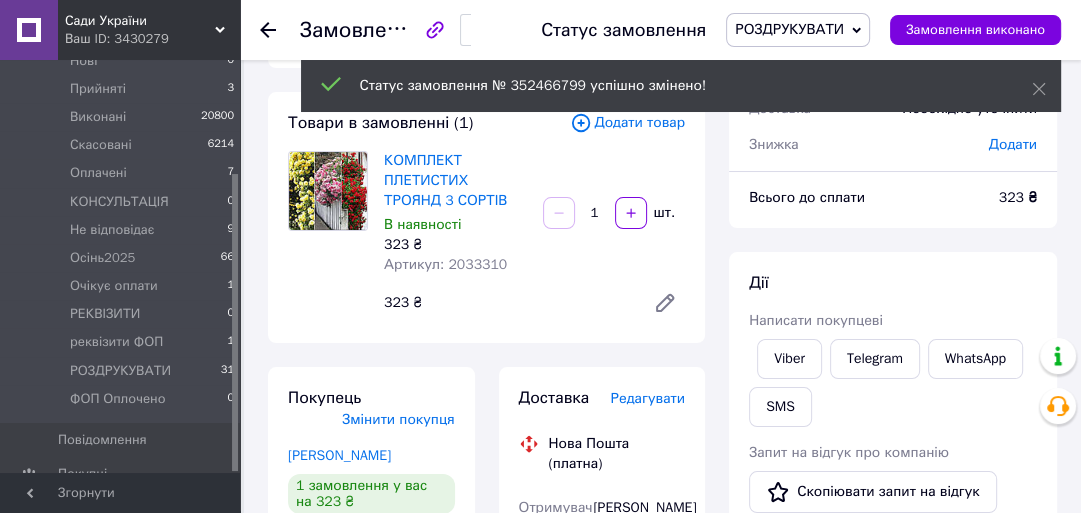 click 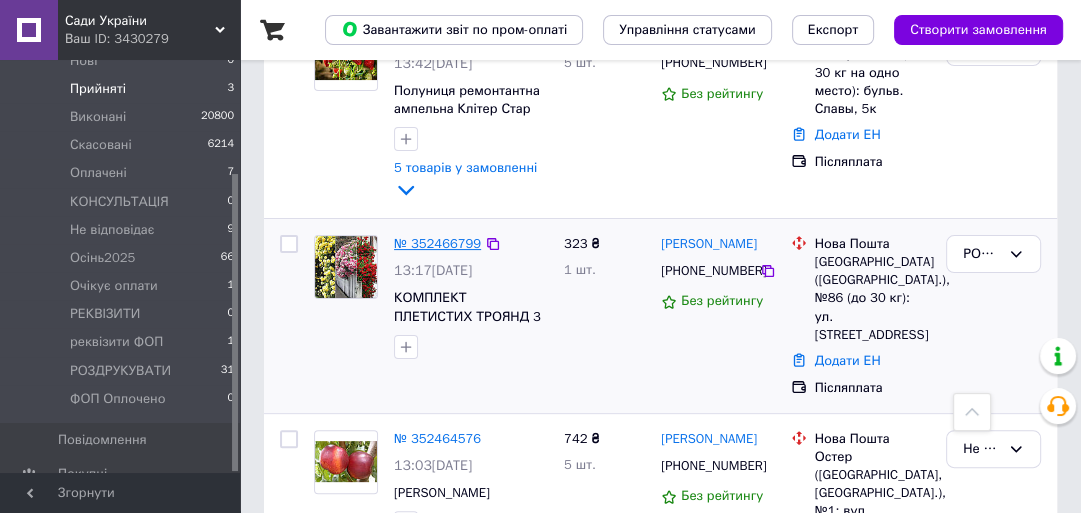 scroll, scrollTop: 196, scrollLeft: 0, axis: vertical 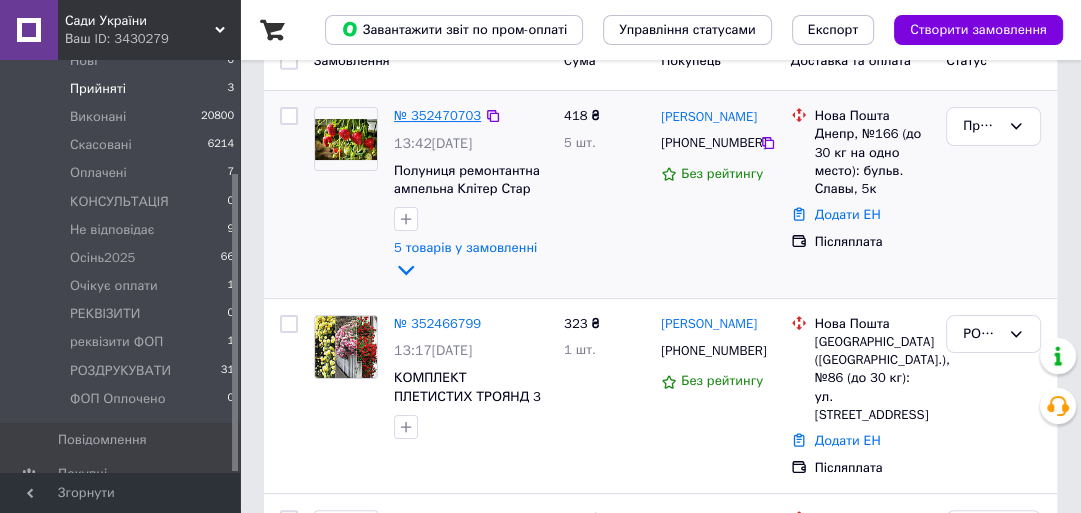 click on "№ 352470703" at bounding box center (437, 115) 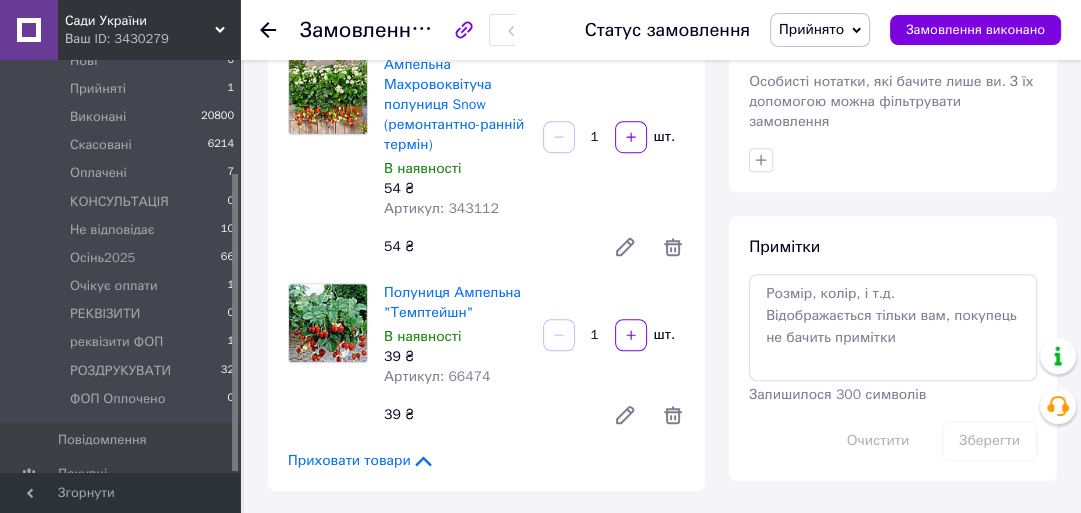 scroll, scrollTop: 1200, scrollLeft: 0, axis: vertical 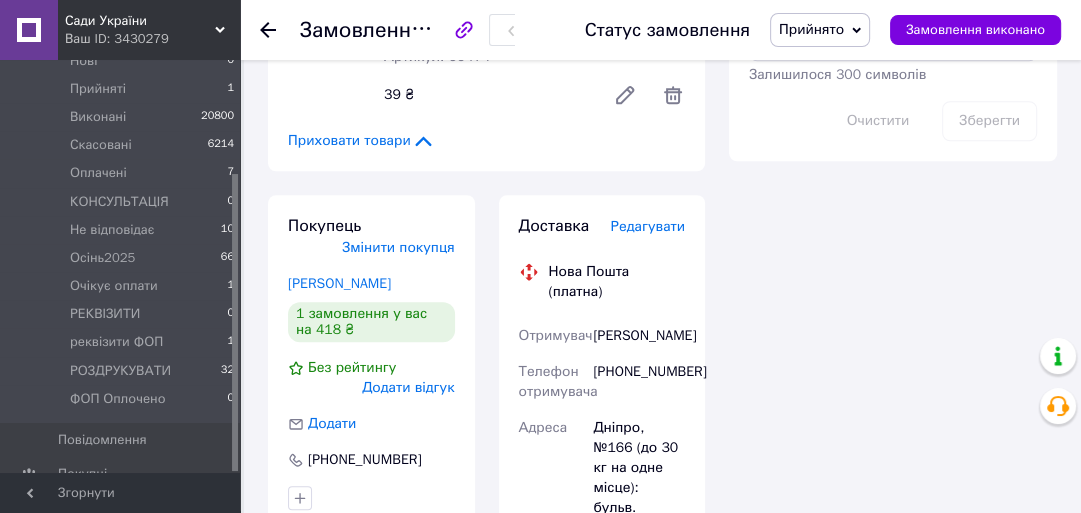 click on "Прийнято" at bounding box center (811, 29) 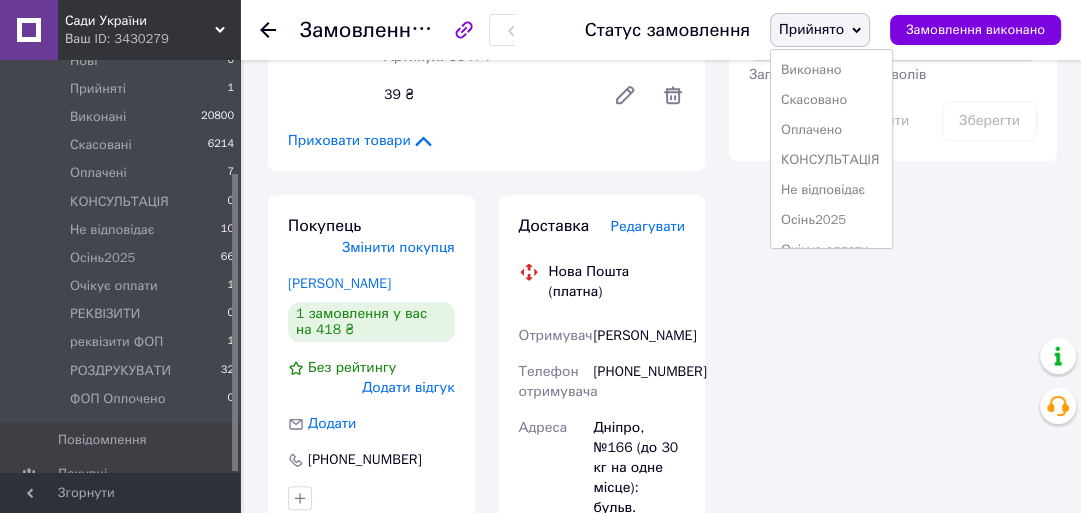 scroll, scrollTop: 141, scrollLeft: 0, axis: vertical 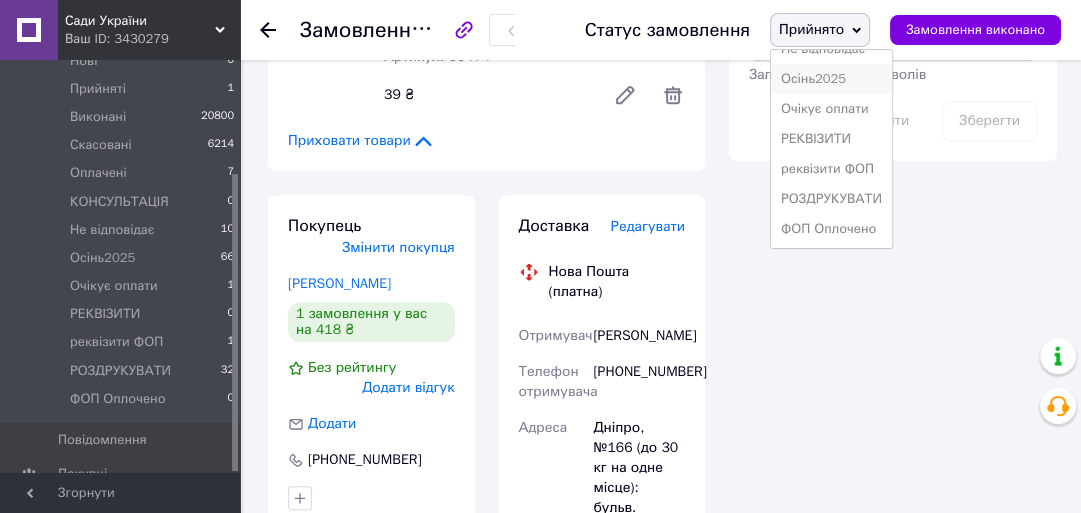 click on "Осінь2025" at bounding box center [831, 79] 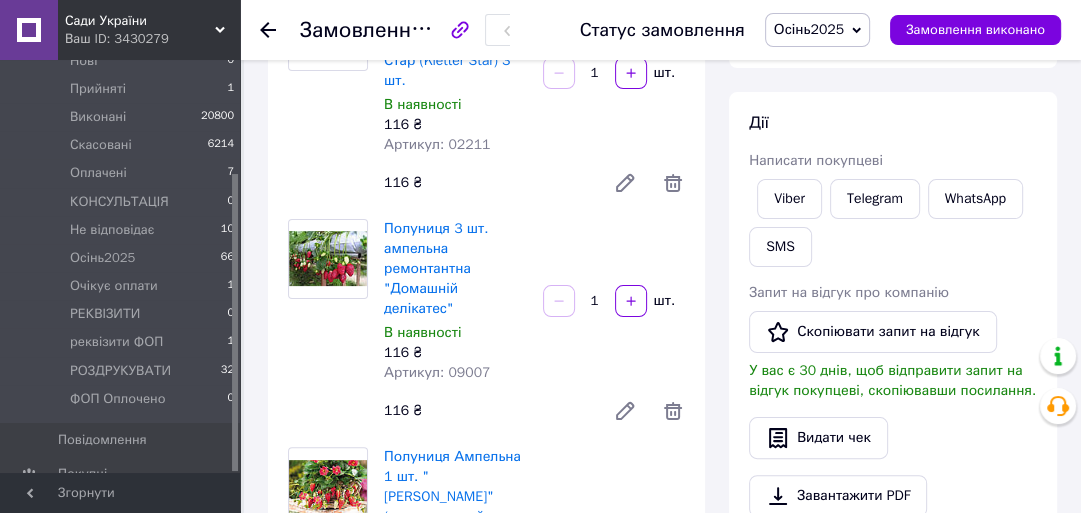 scroll, scrollTop: 0, scrollLeft: 0, axis: both 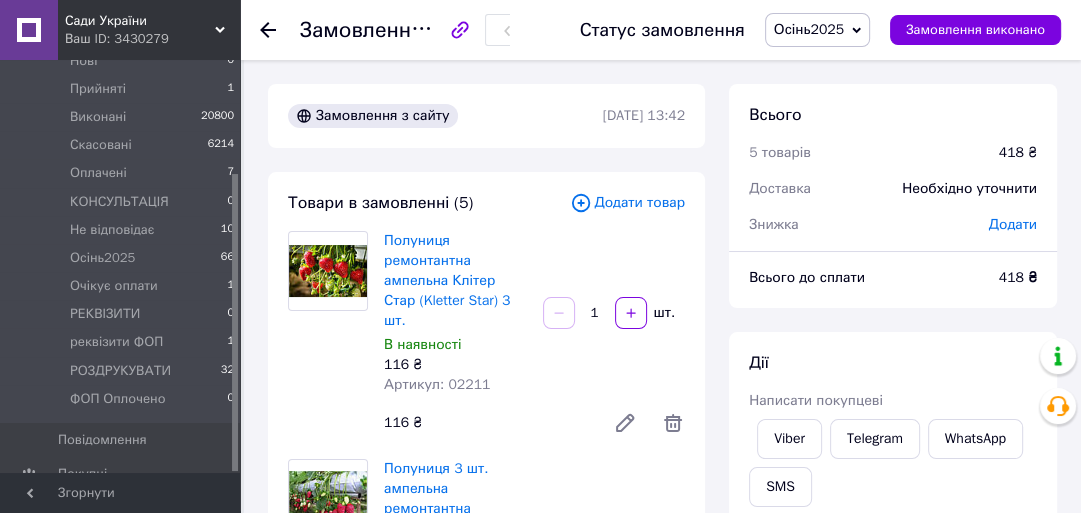 click 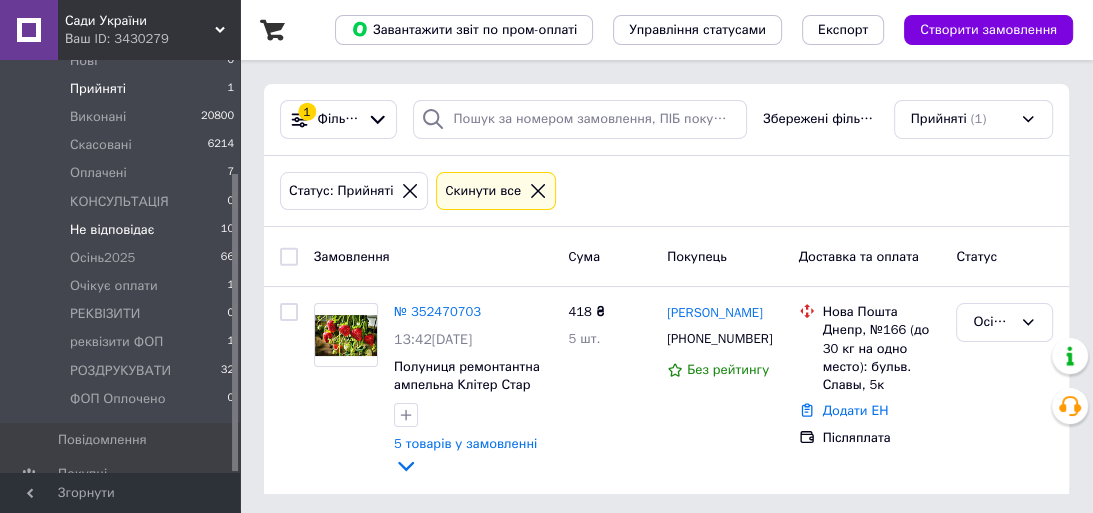 click on "Не відповідає" at bounding box center [112, 230] 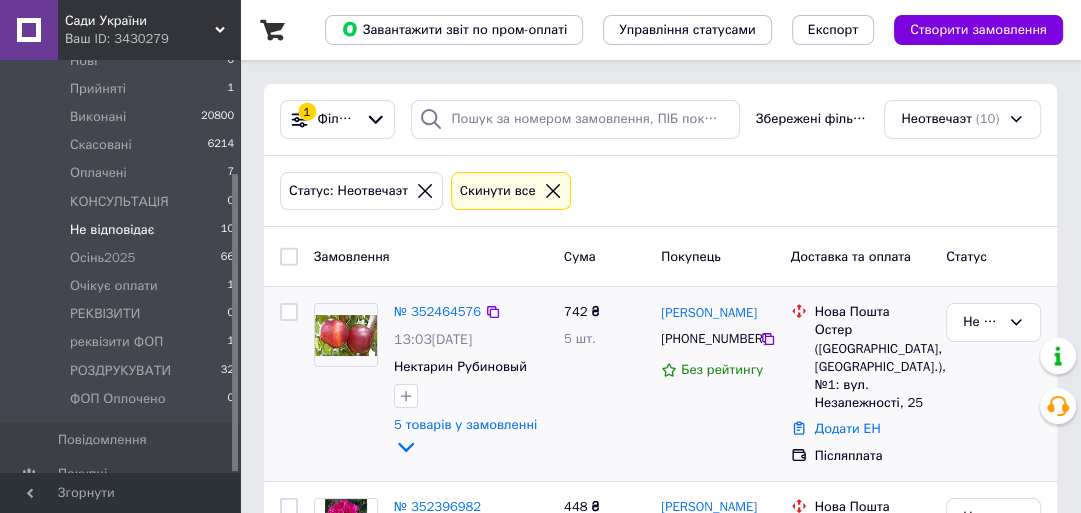 scroll, scrollTop: 80, scrollLeft: 0, axis: vertical 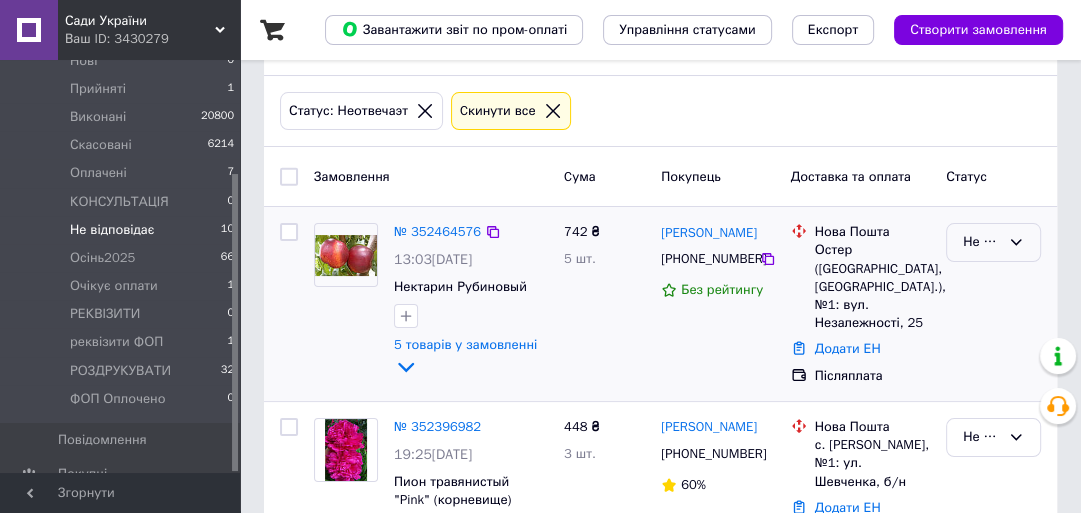 click on "Не відповідає" at bounding box center (993, 242) 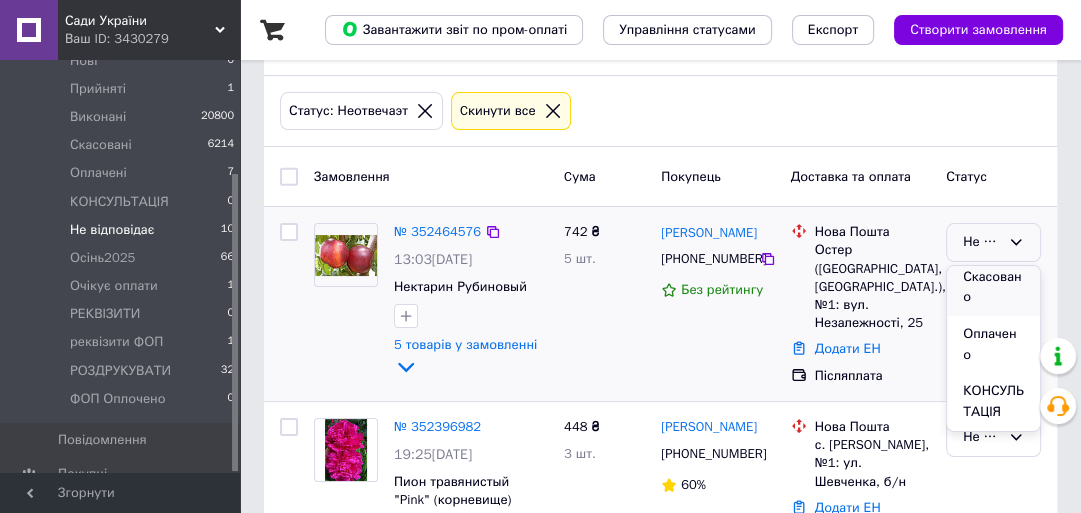 scroll, scrollTop: 160, scrollLeft: 0, axis: vertical 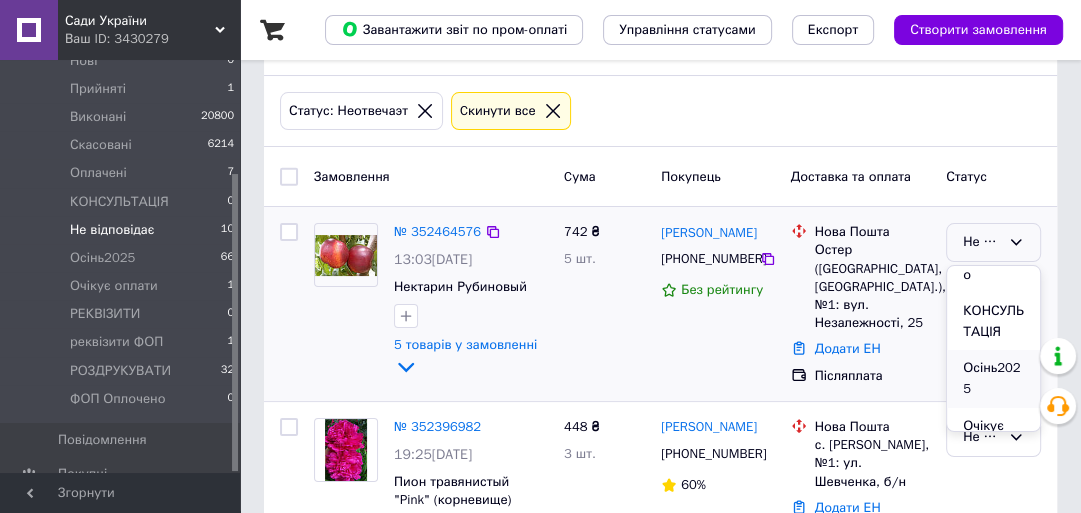 click on "Осінь2025" at bounding box center (993, 378) 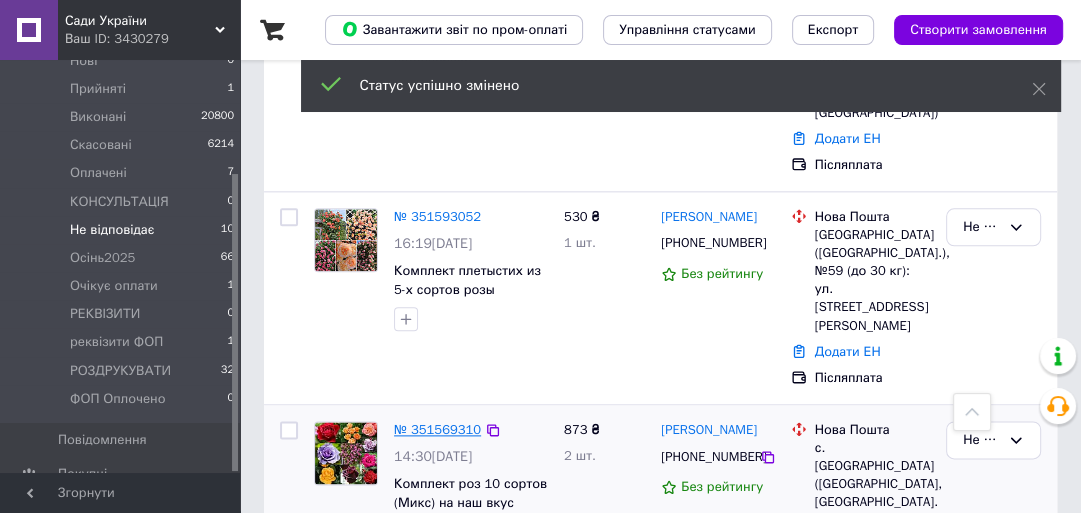 scroll, scrollTop: 1713, scrollLeft: 0, axis: vertical 